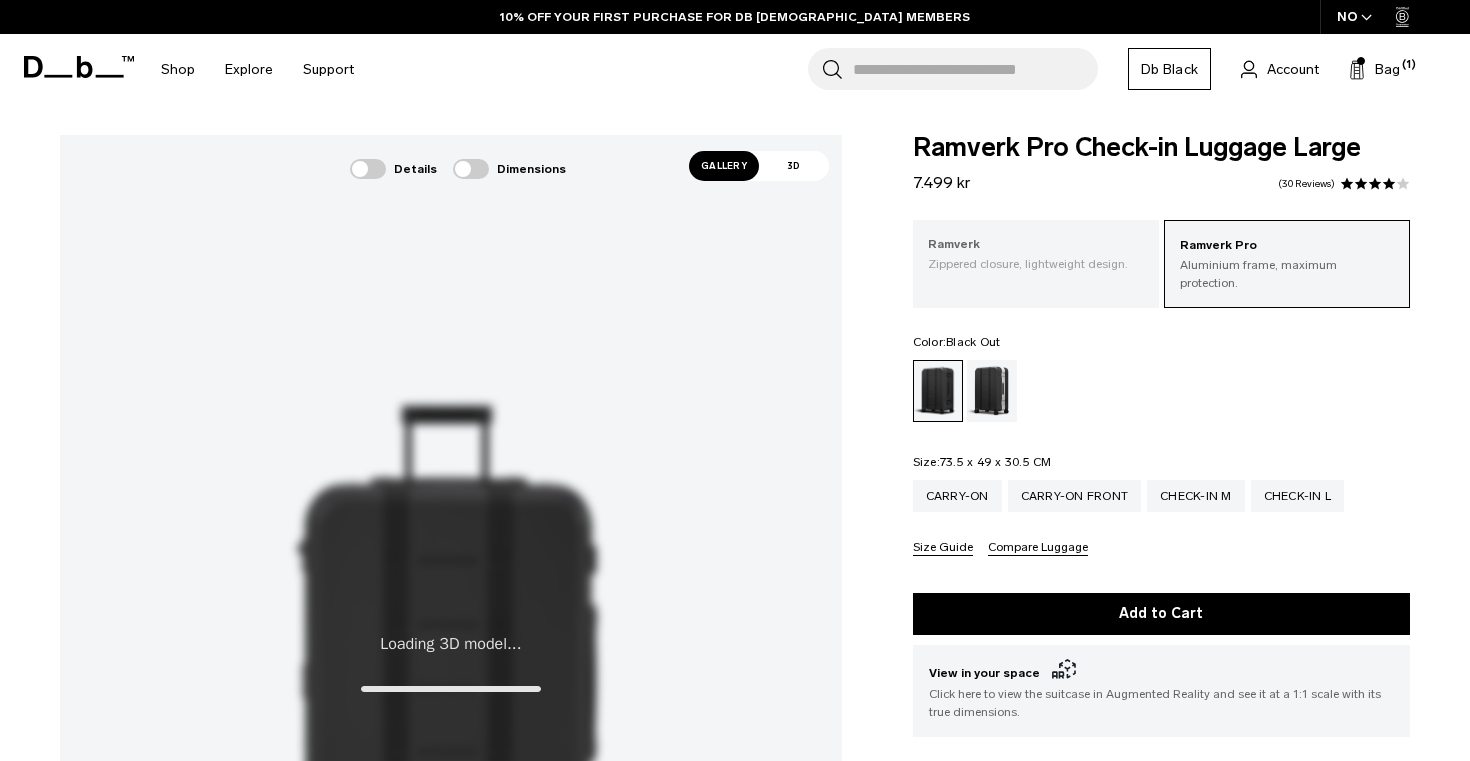 scroll, scrollTop: 0, scrollLeft: 0, axis: both 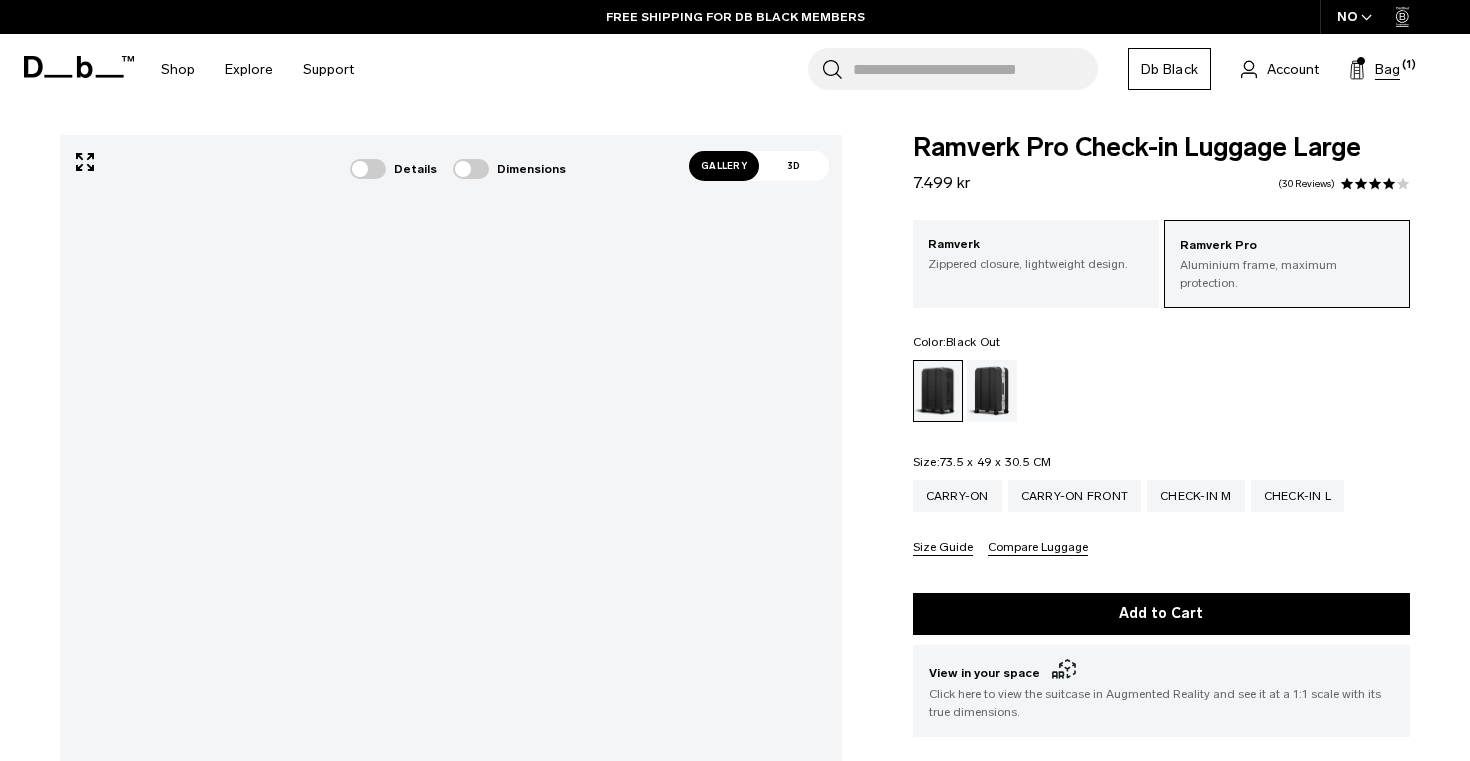 click on "Bag" at bounding box center (1387, 69) 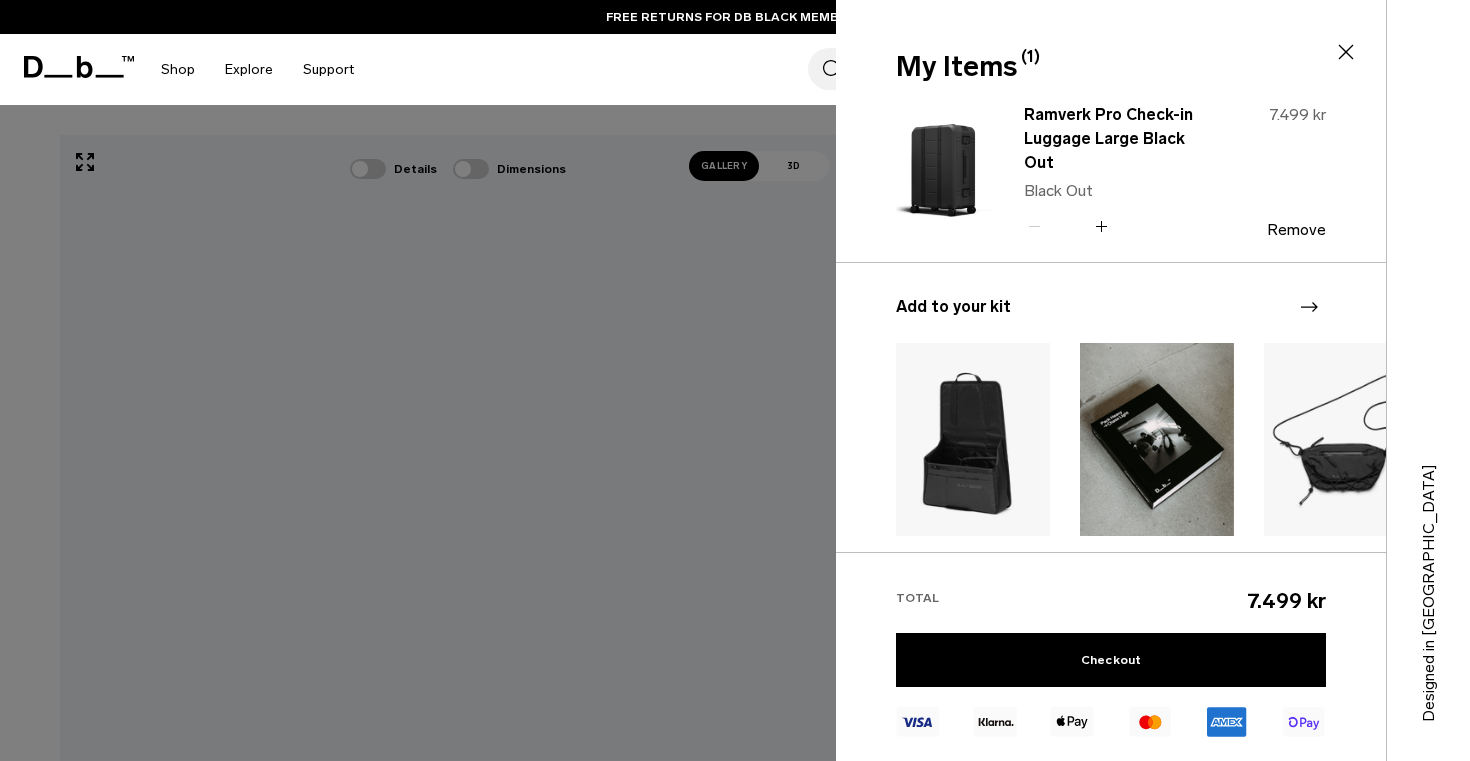 click at bounding box center [944, 171] 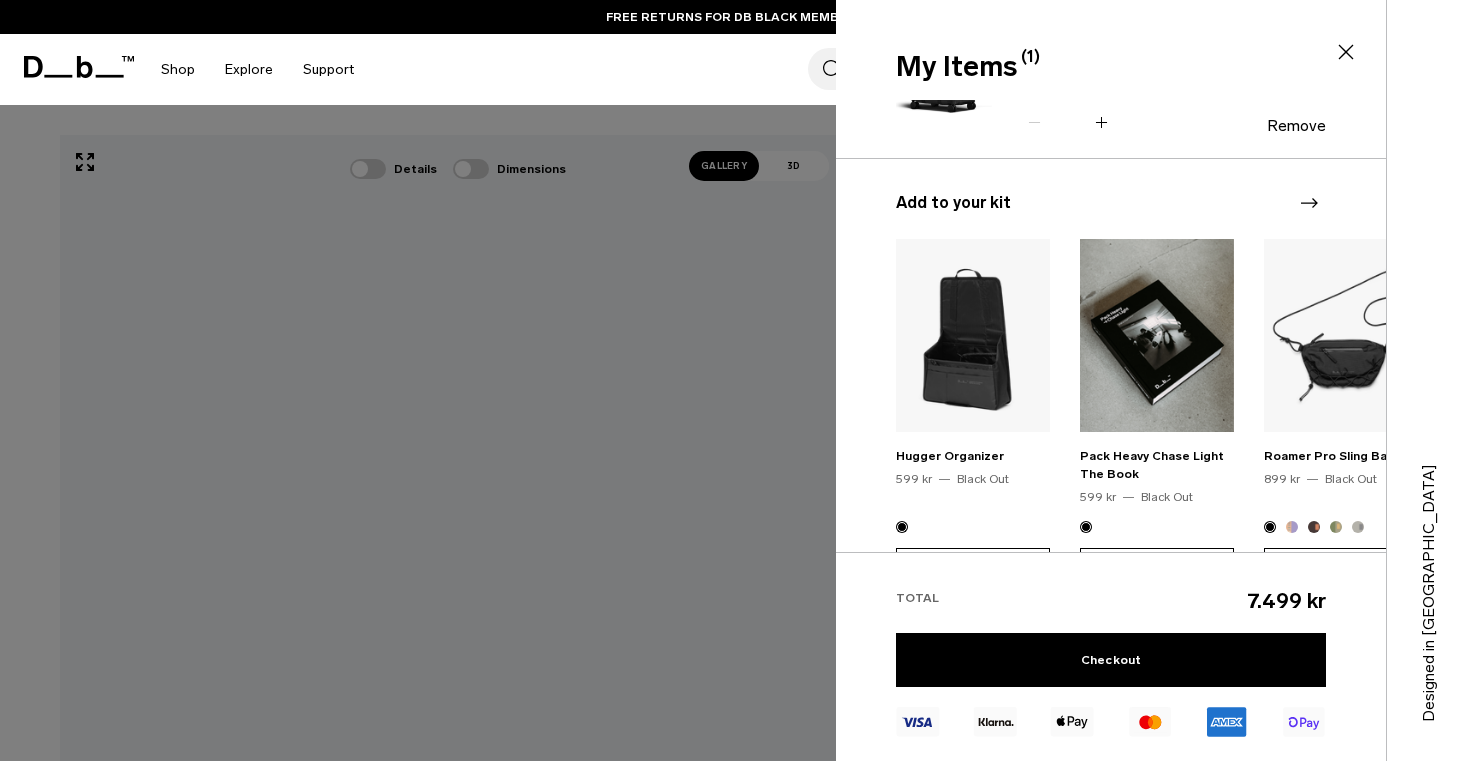 scroll, scrollTop: 106, scrollLeft: 0, axis: vertical 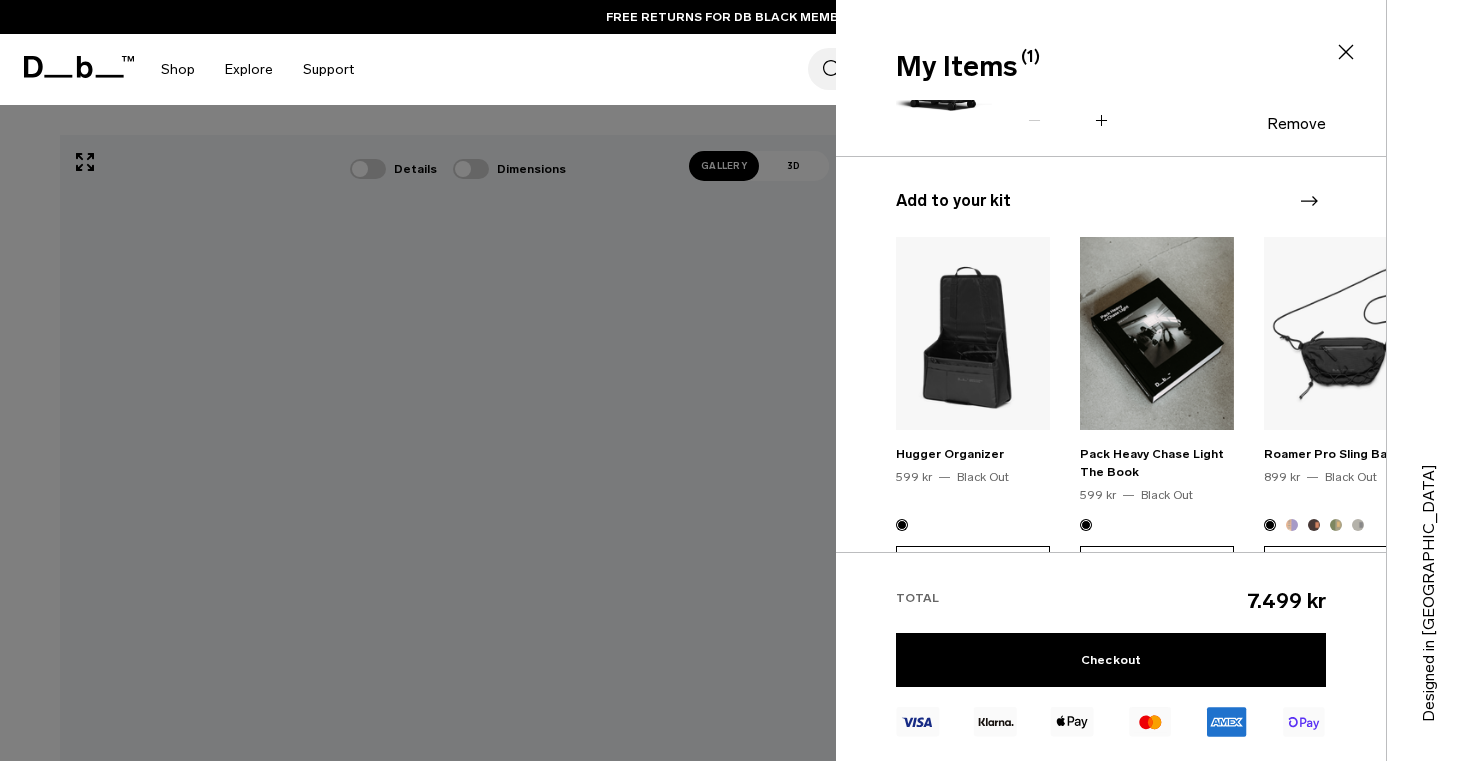 click 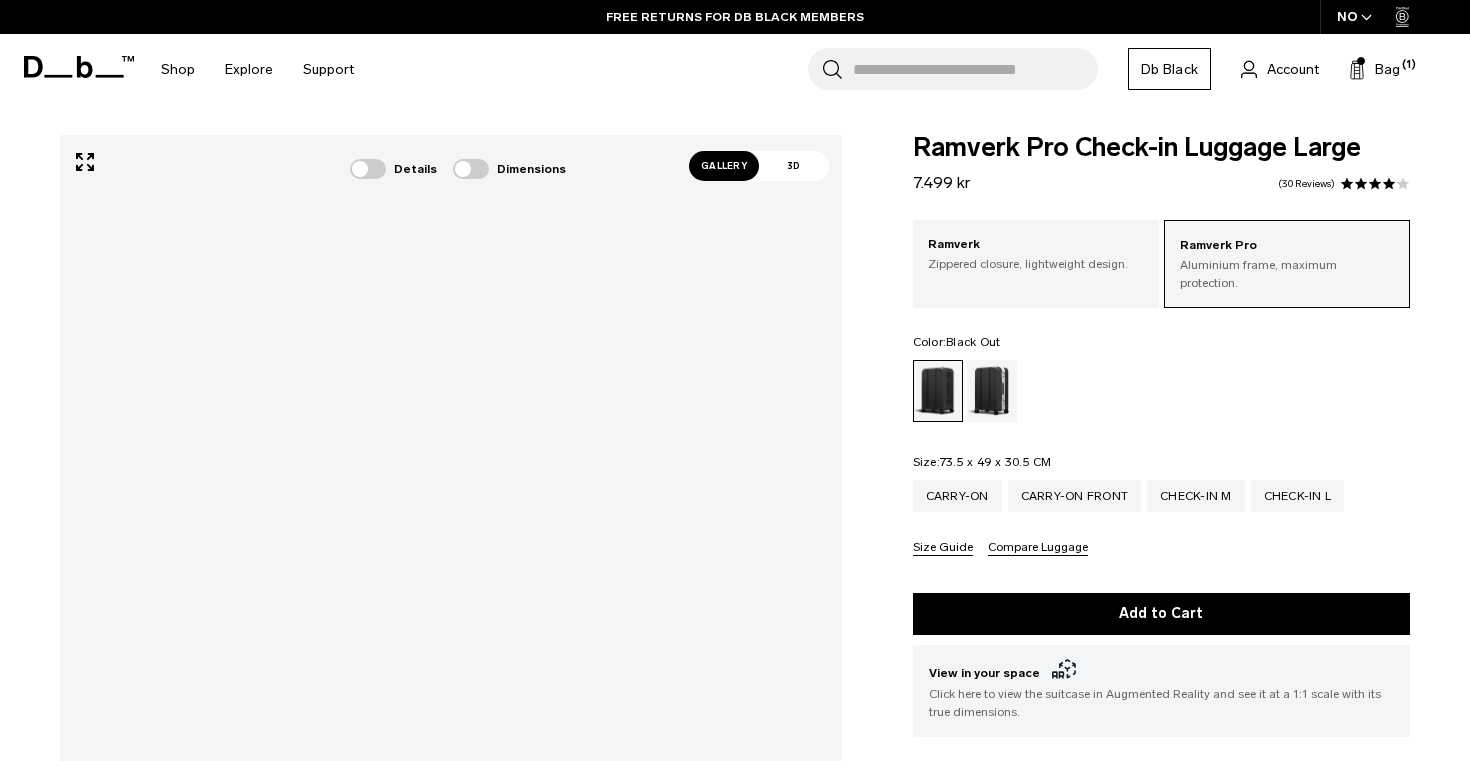 scroll, scrollTop: 0, scrollLeft: 0, axis: both 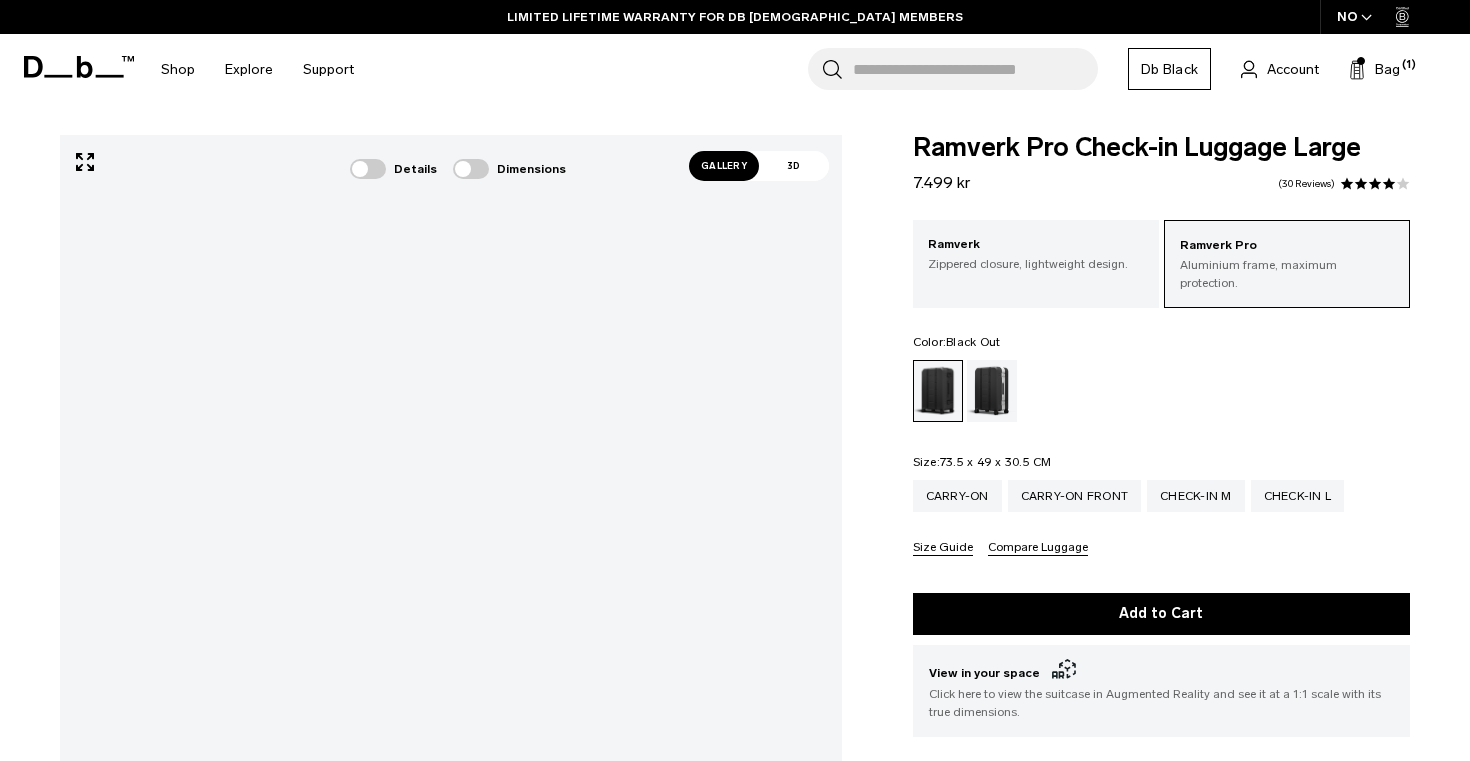 click 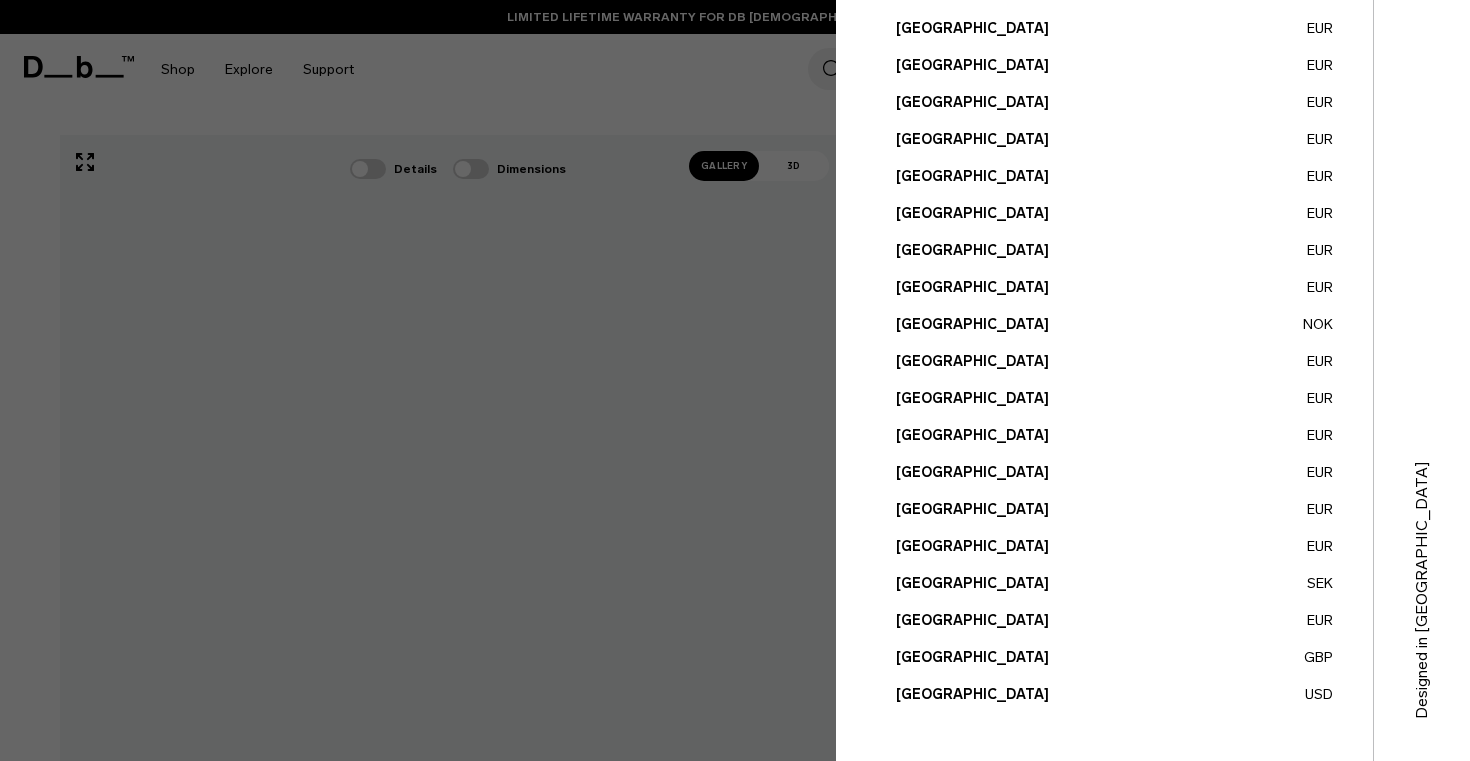 scroll, scrollTop: 714, scrollLeft: 0, axis: vertical 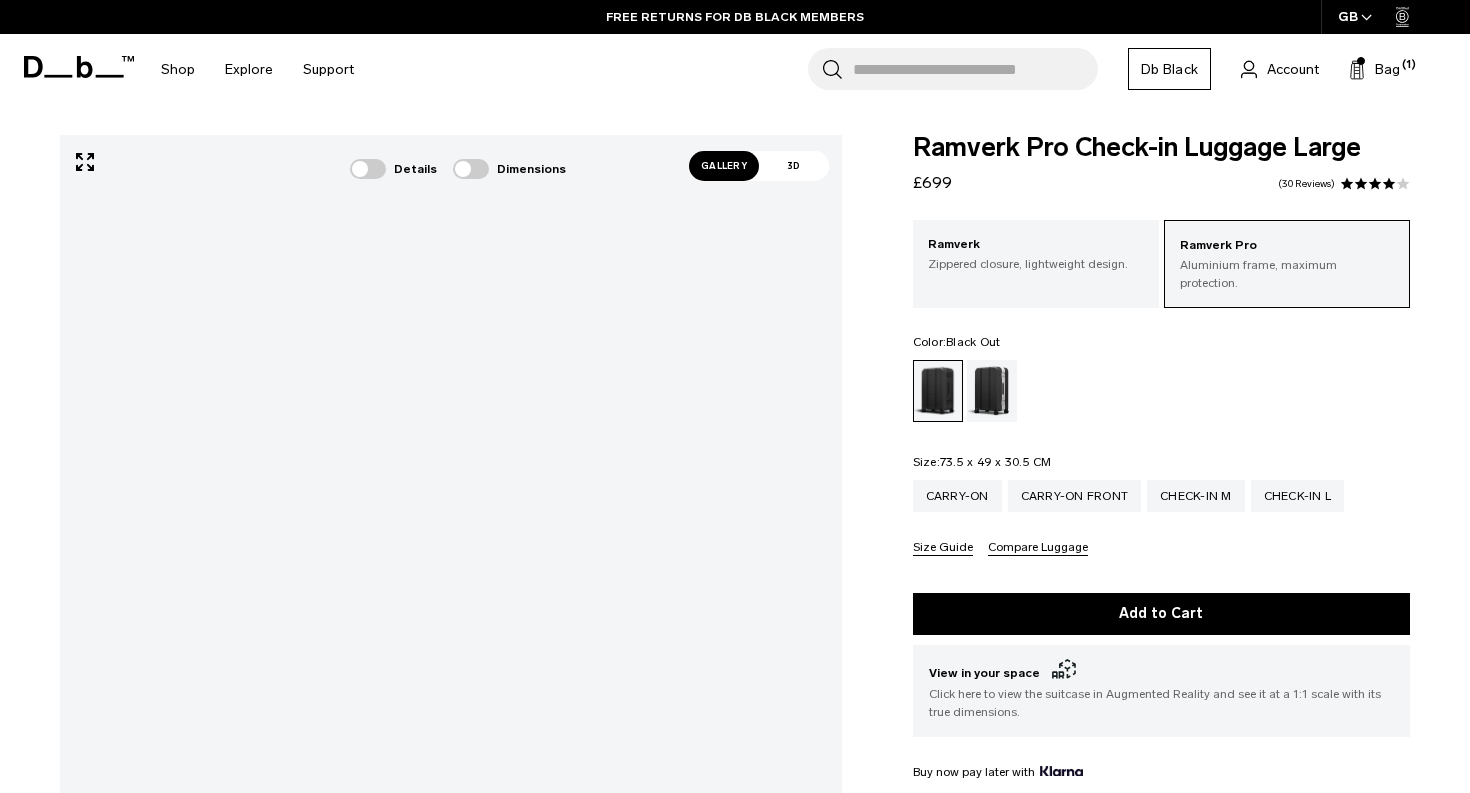 click on "Gallery" at bounding box center [724, 166] 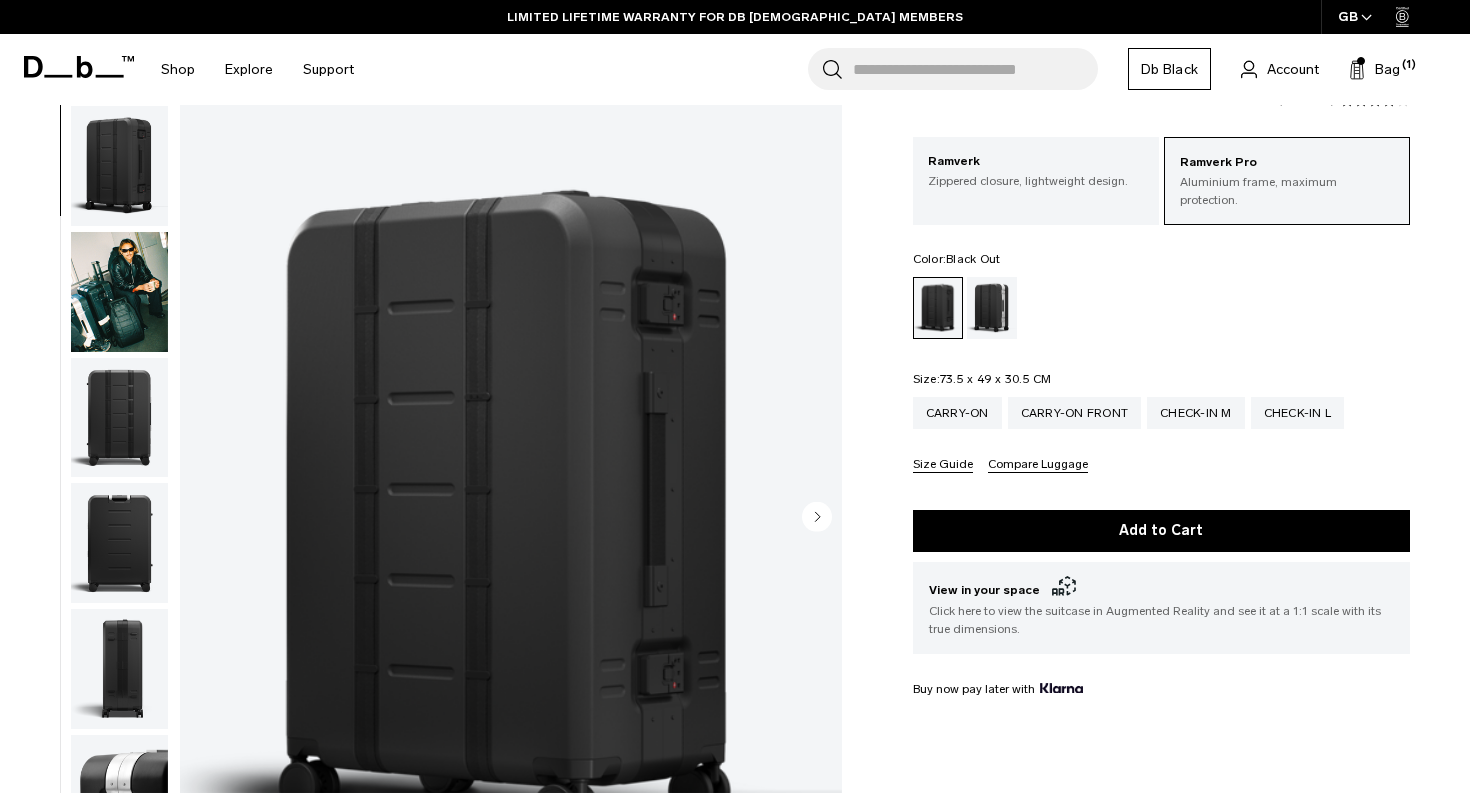 scroll, scrollTop: 0, scrollLeft: 0, axis: both 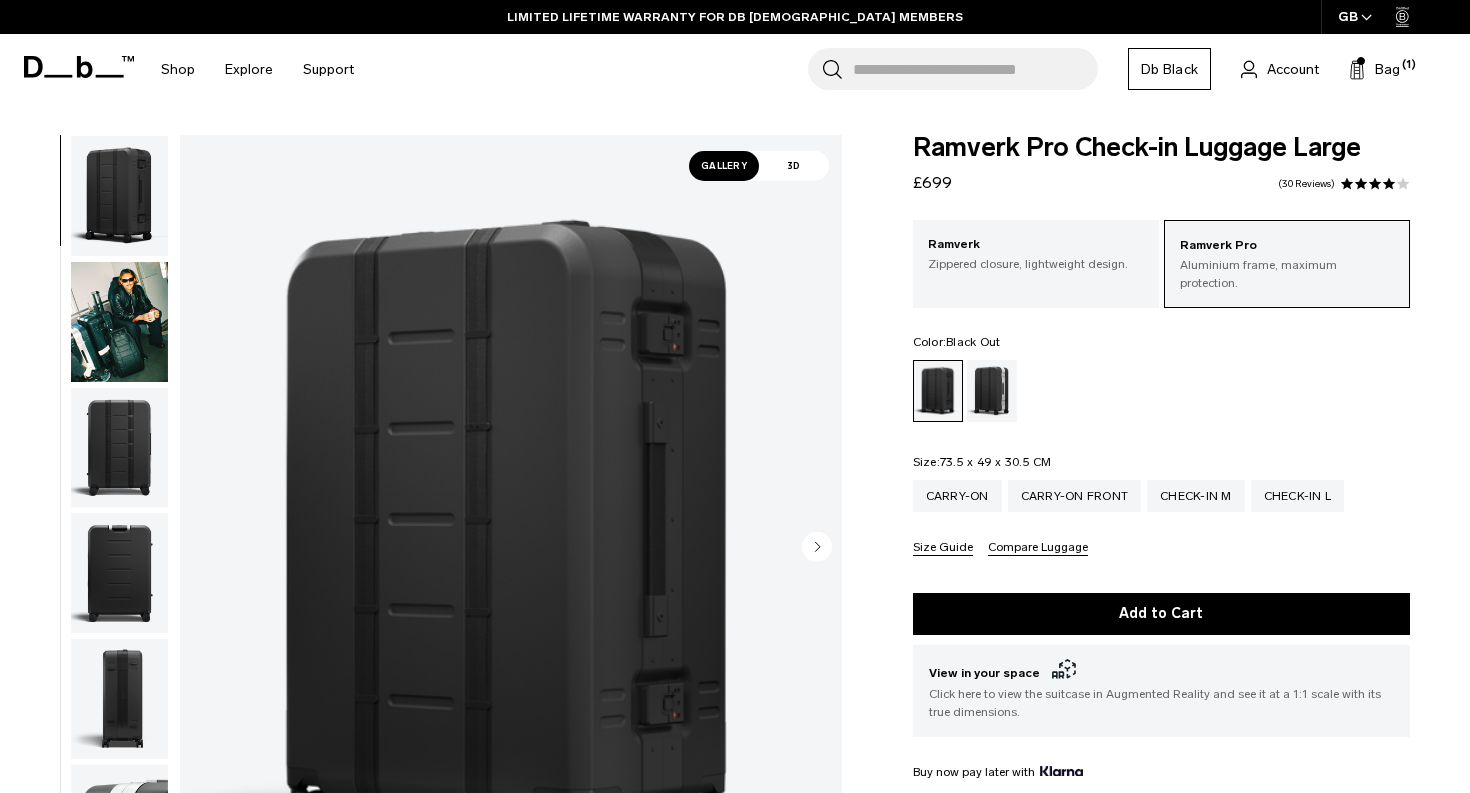 click 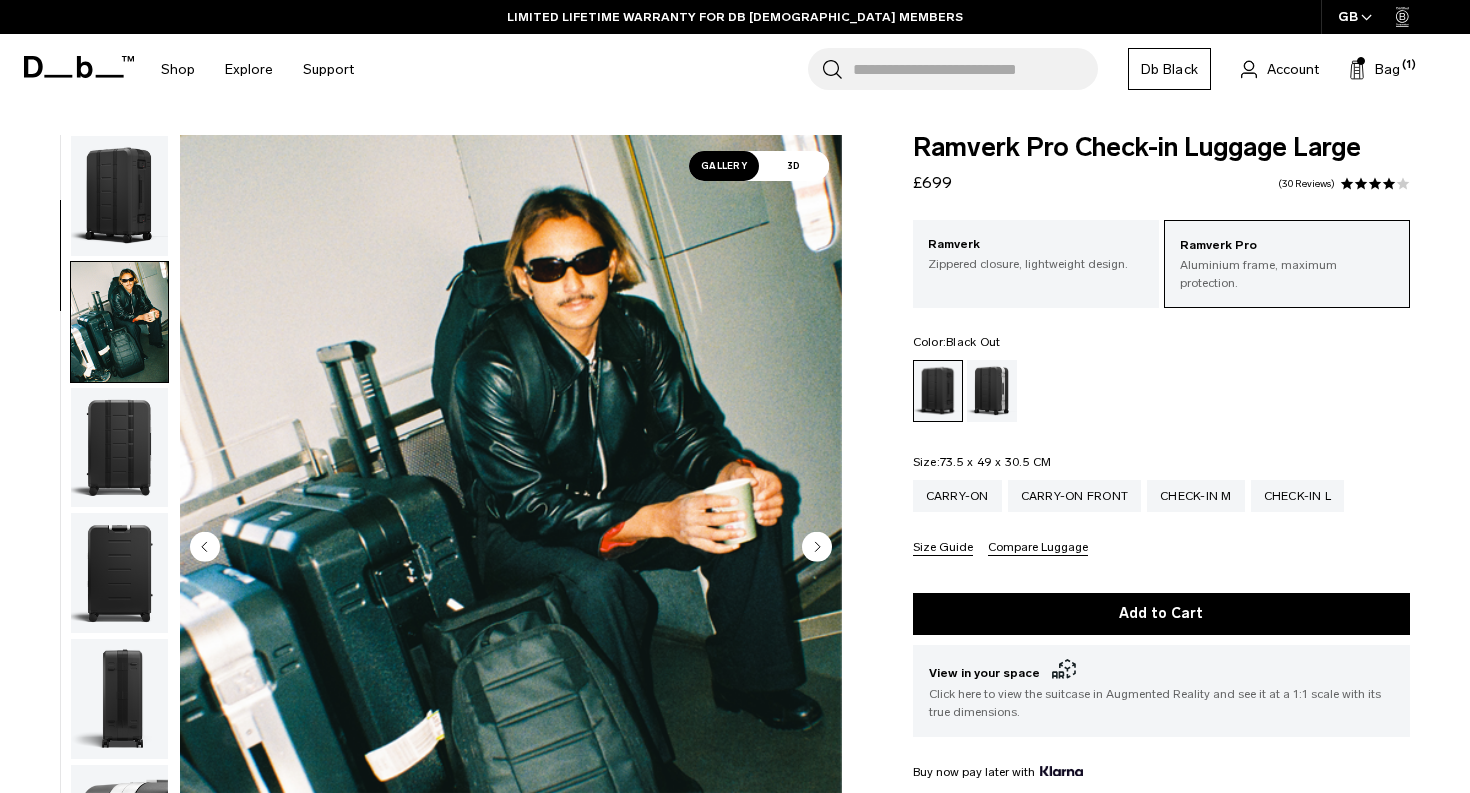scroll, scrollTop: 127, scrollLeft: 0, axis: vertical 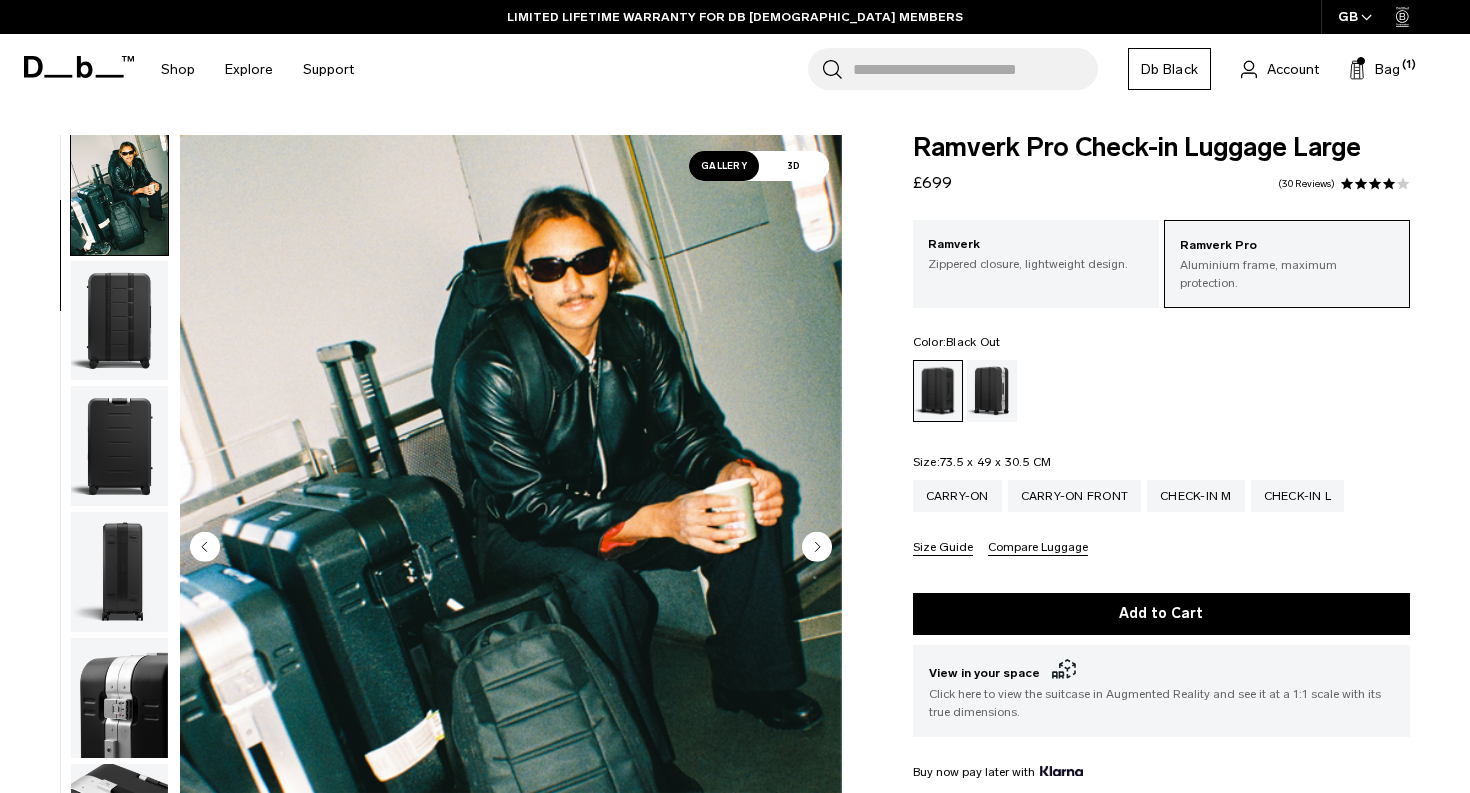 click 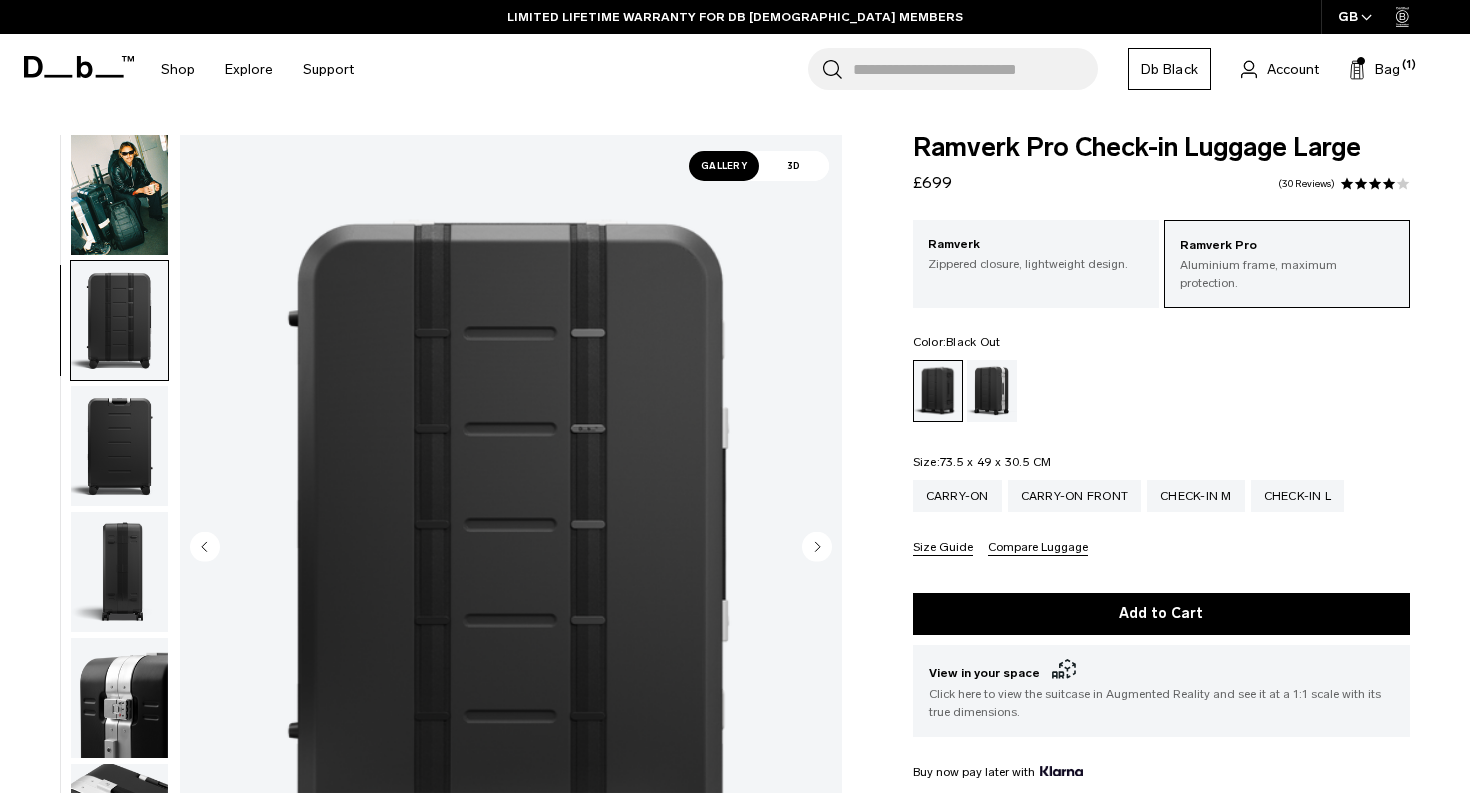 scroll, scrollTop: 255, scrollLeft: 0, axis: vertical 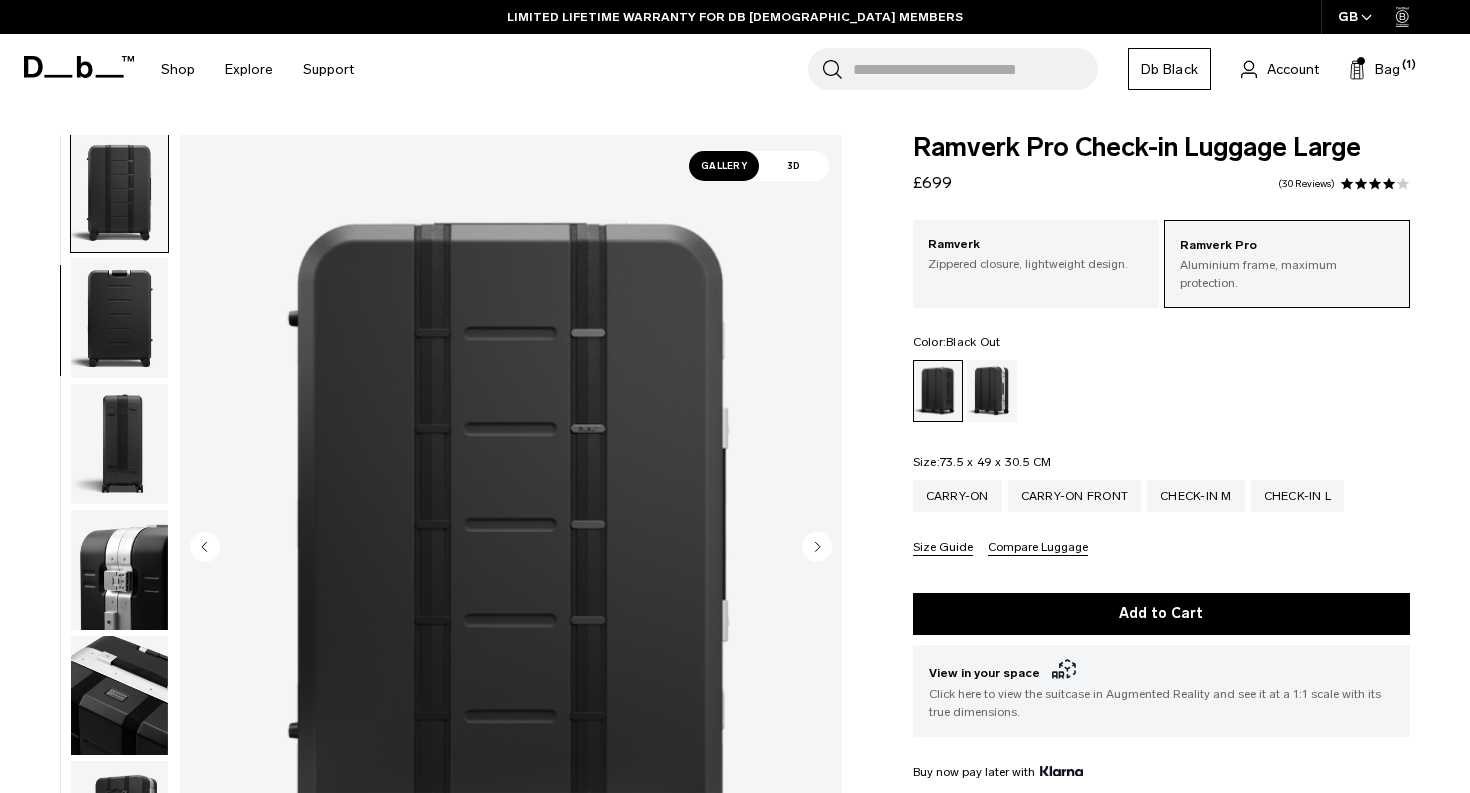 click 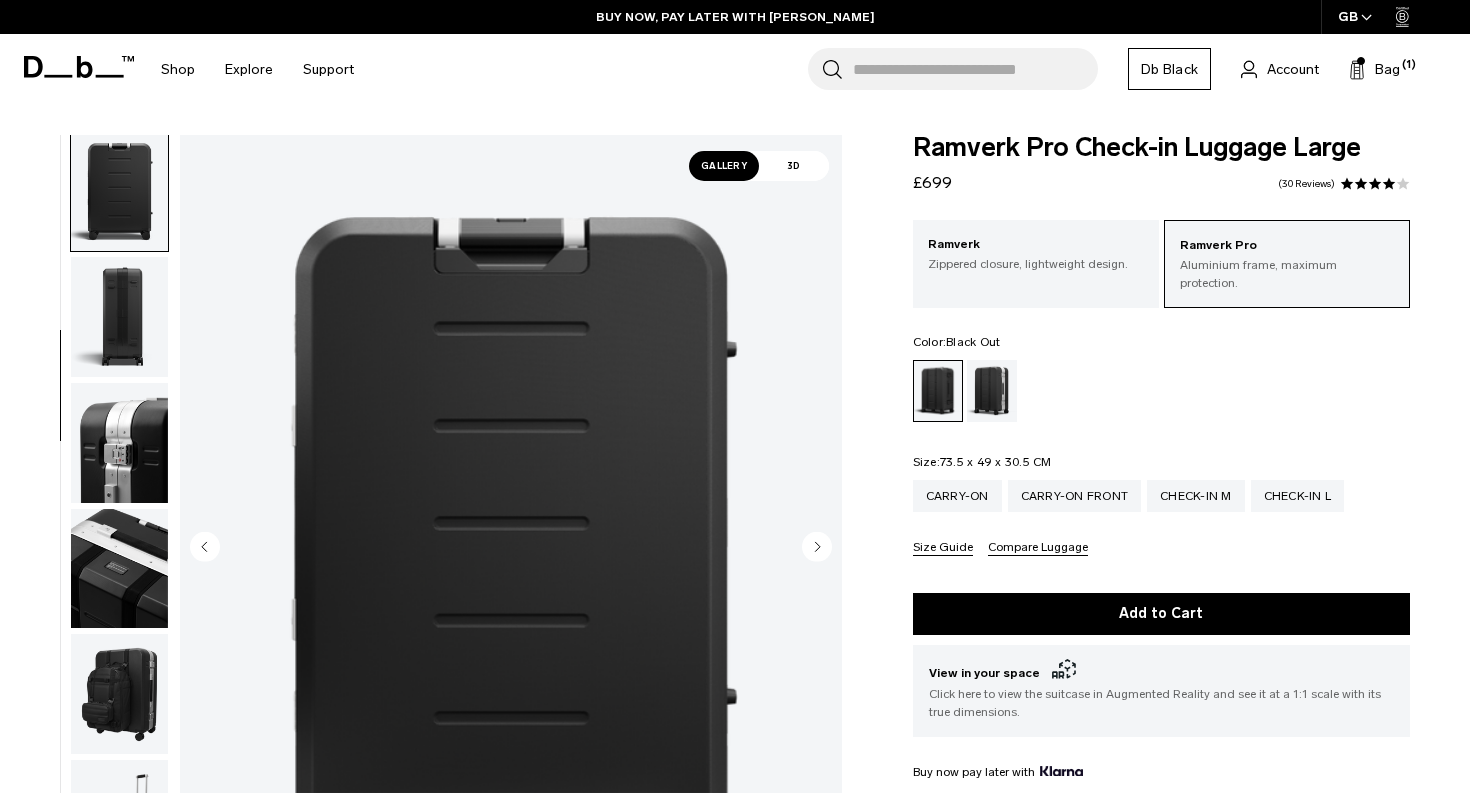 click 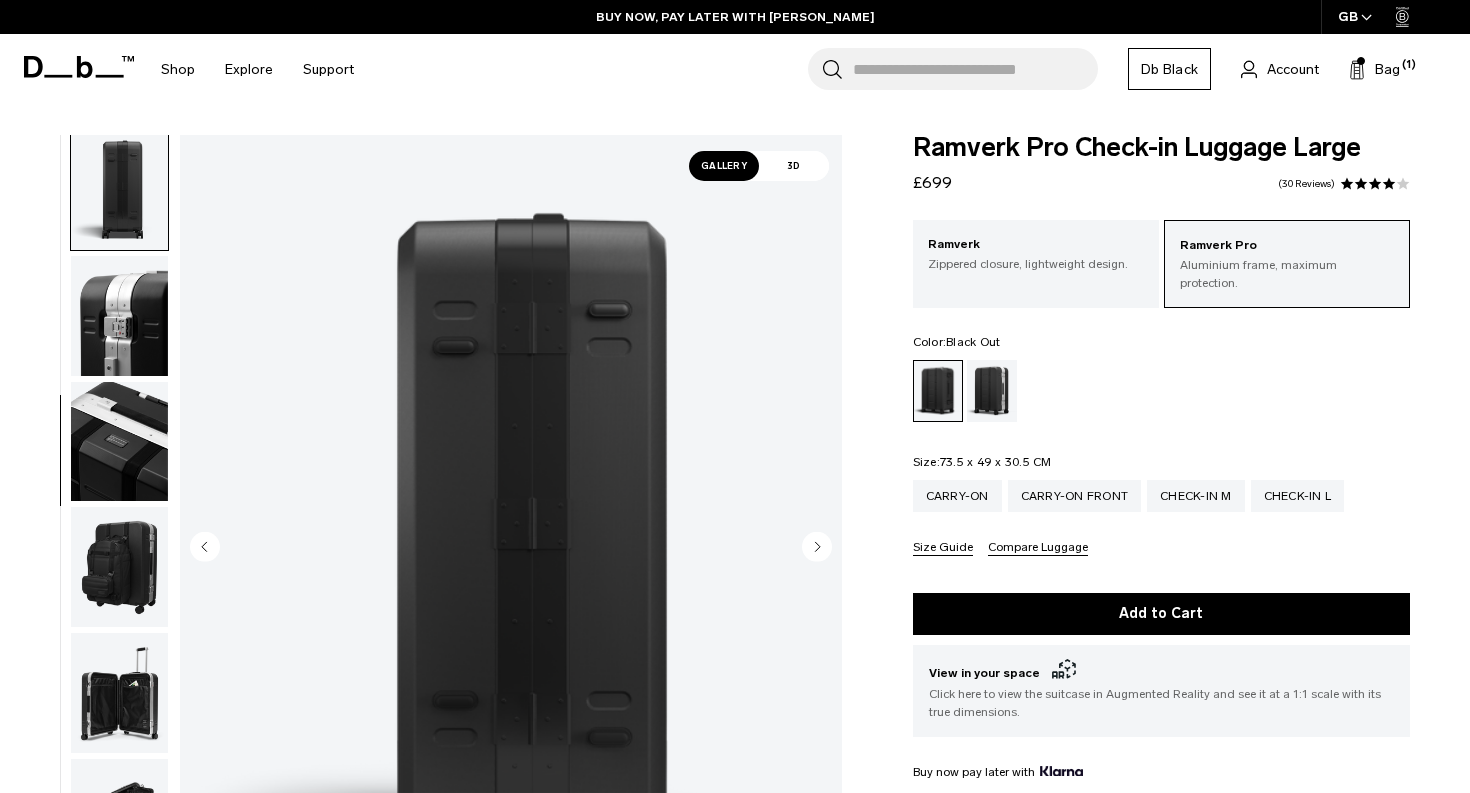 click 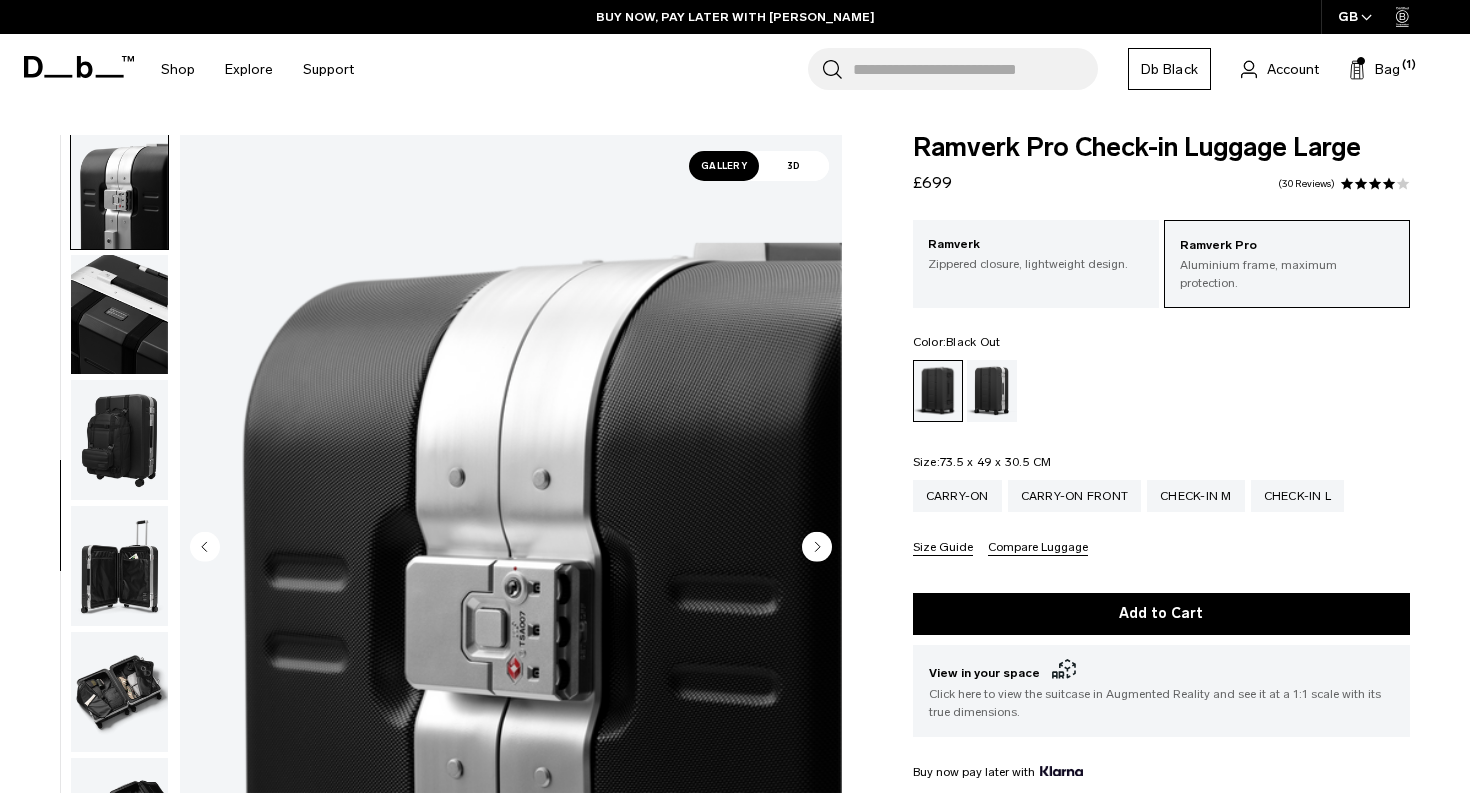 click 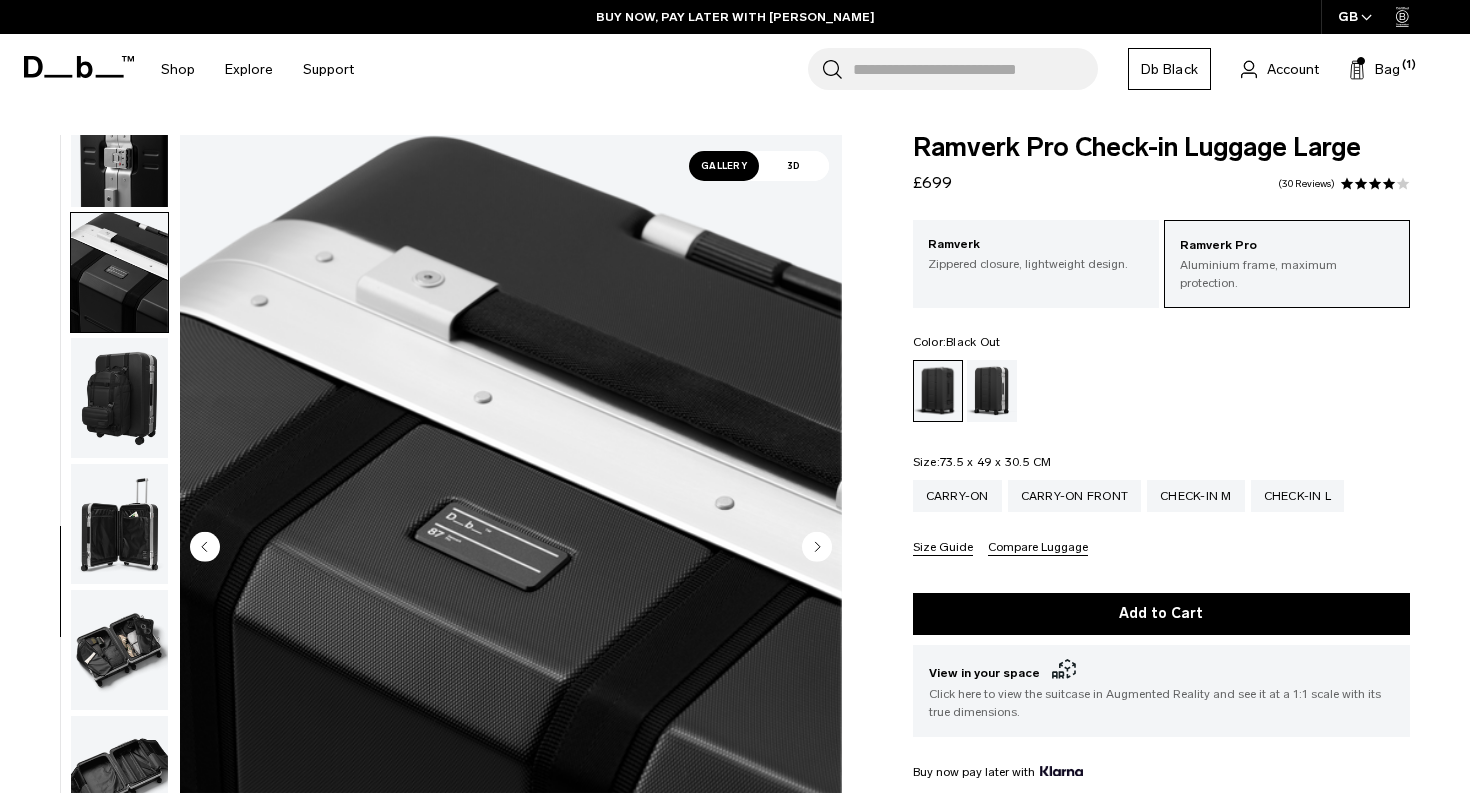 click 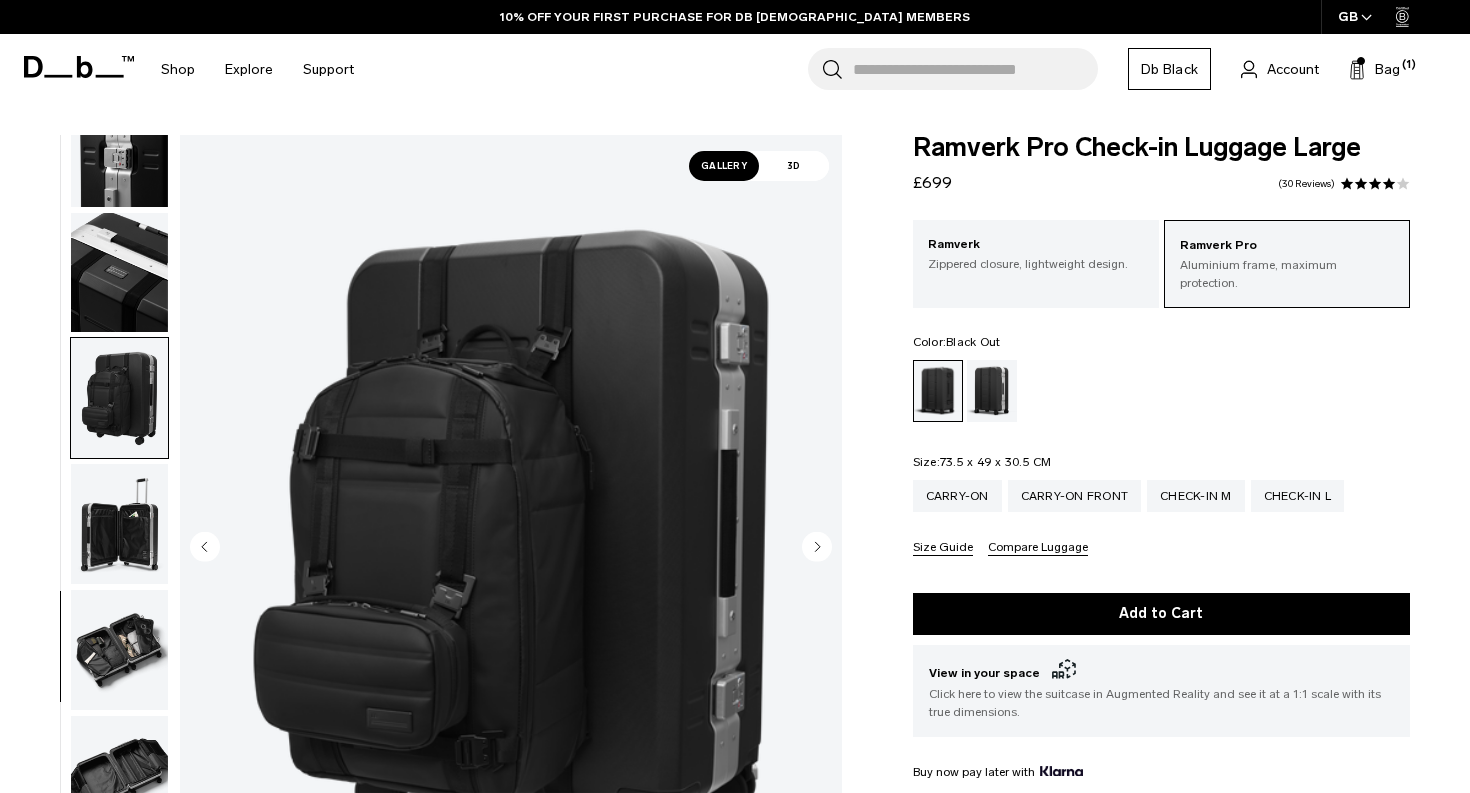 click 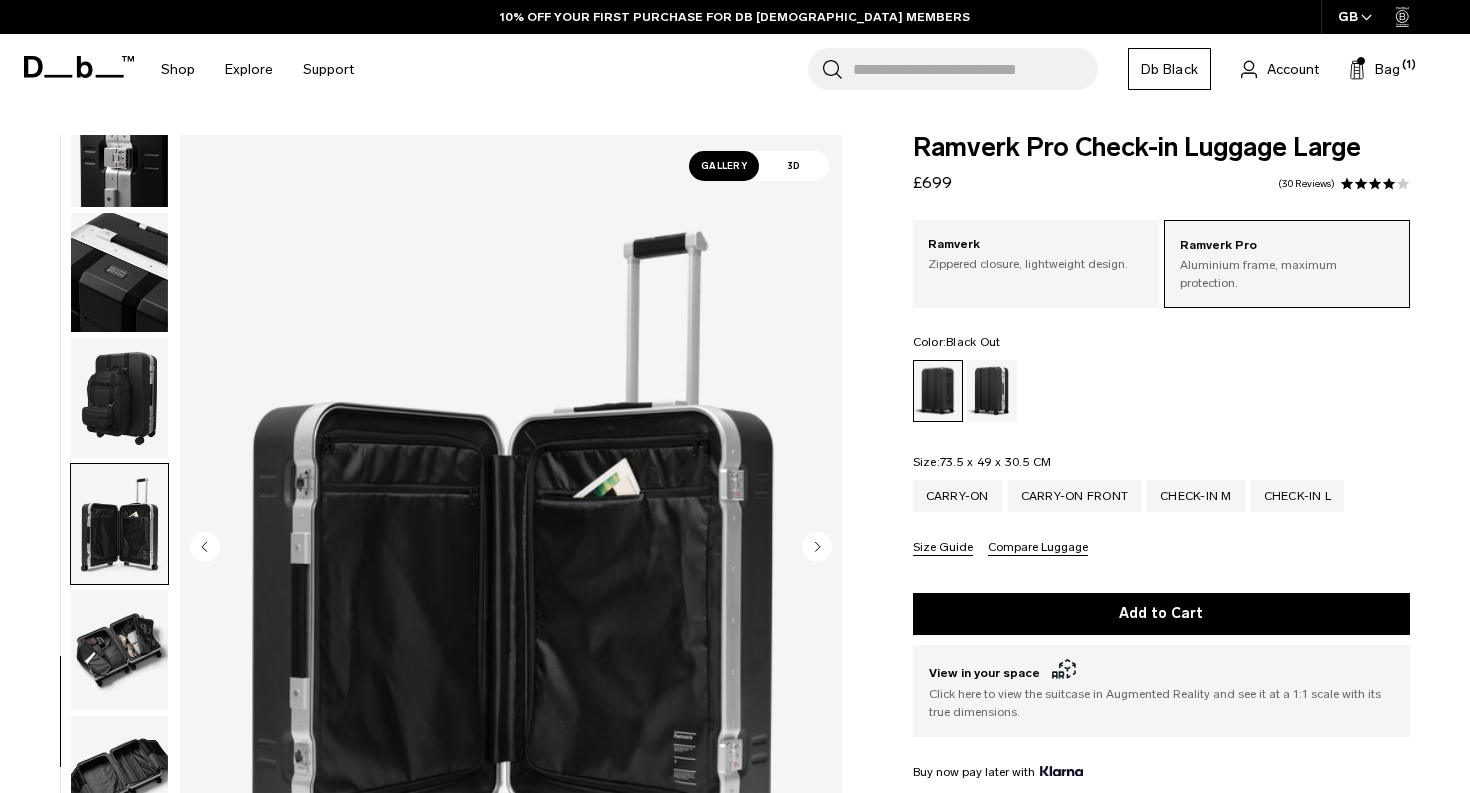 drag, startPoint x: 820, startPoint y: 546, endPoint x: 734, endPoint y: 573, distance: 90.13878 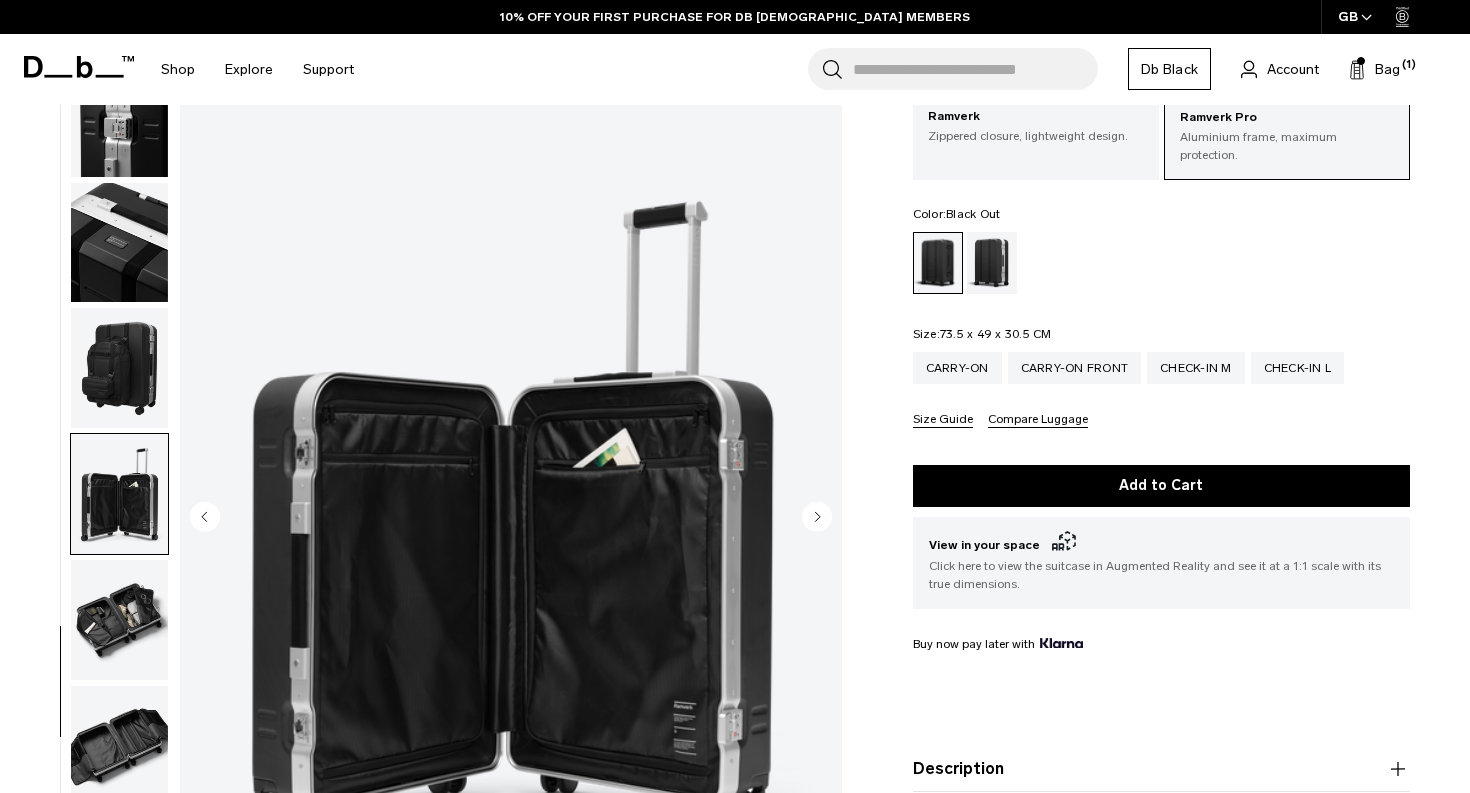 scroll, scrollTop: 135, scrollLeft: 0, axis: vertical 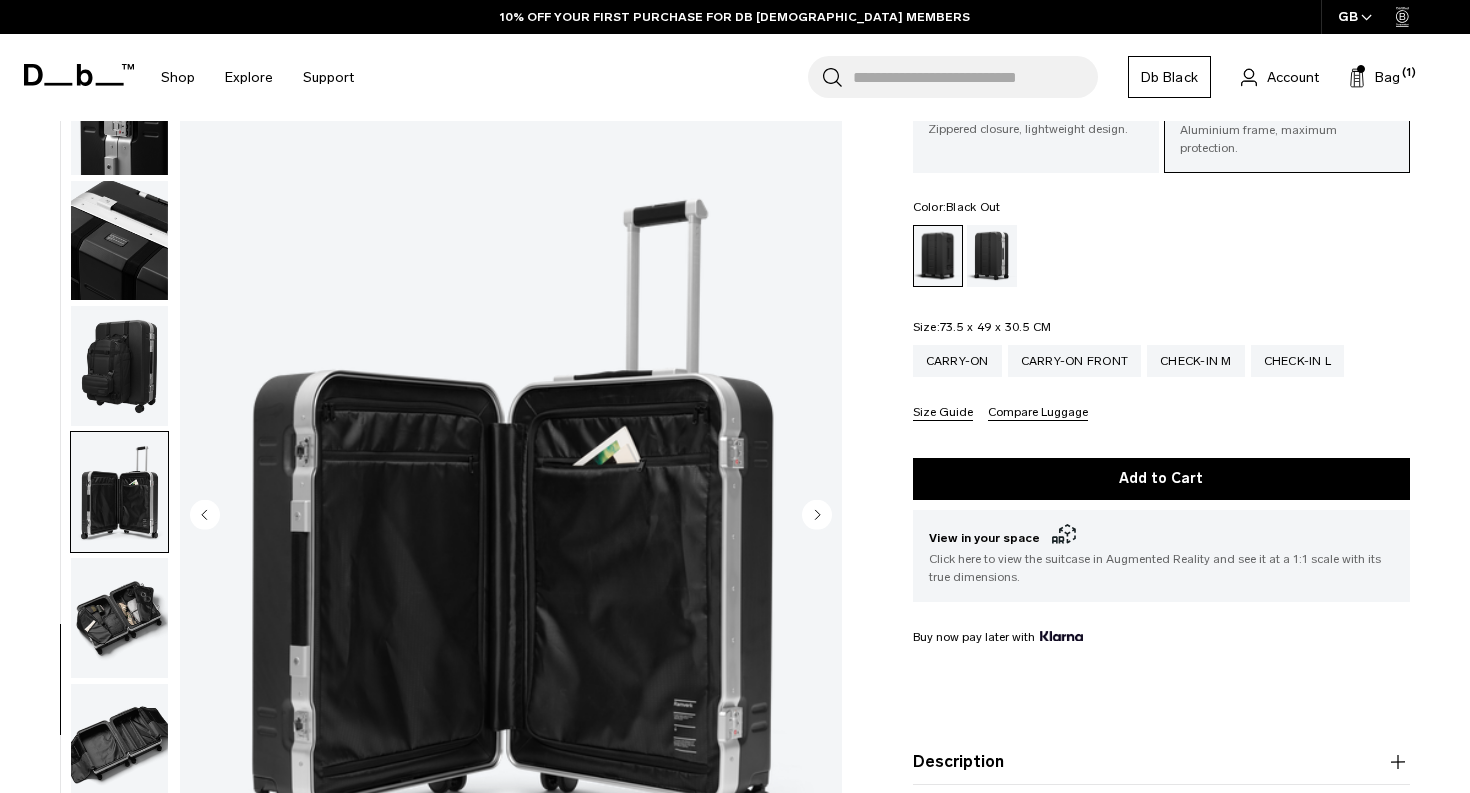 click 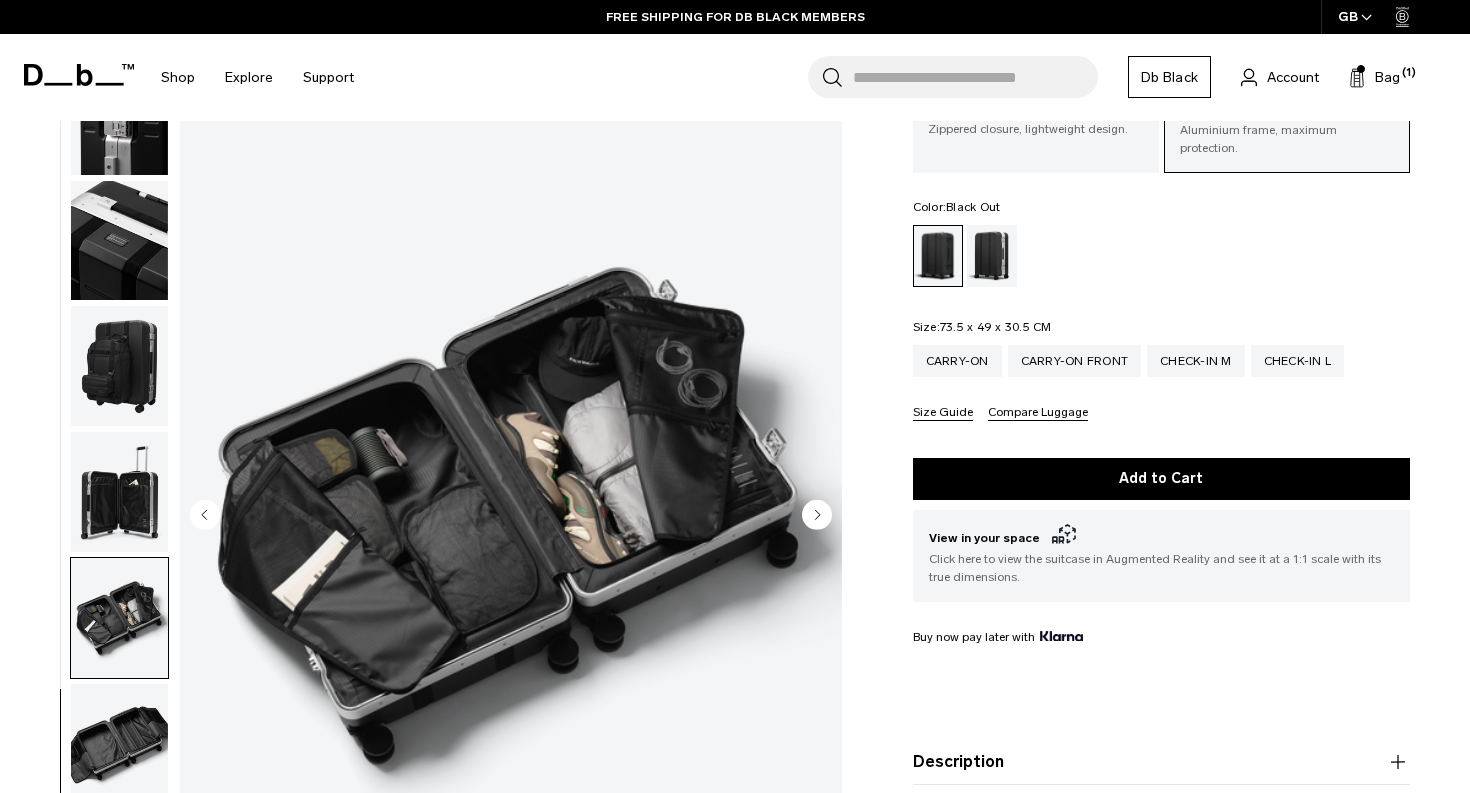 click 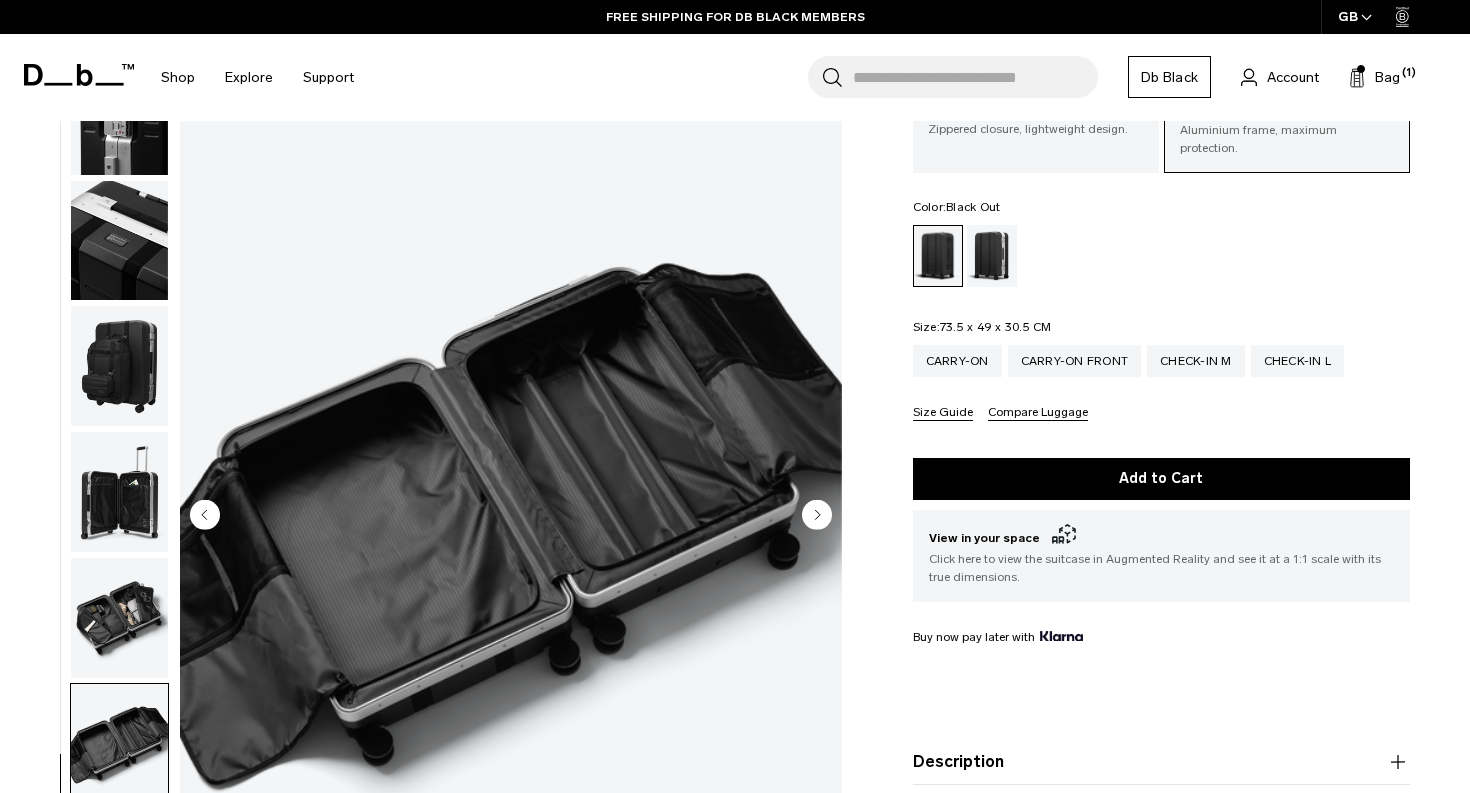 click 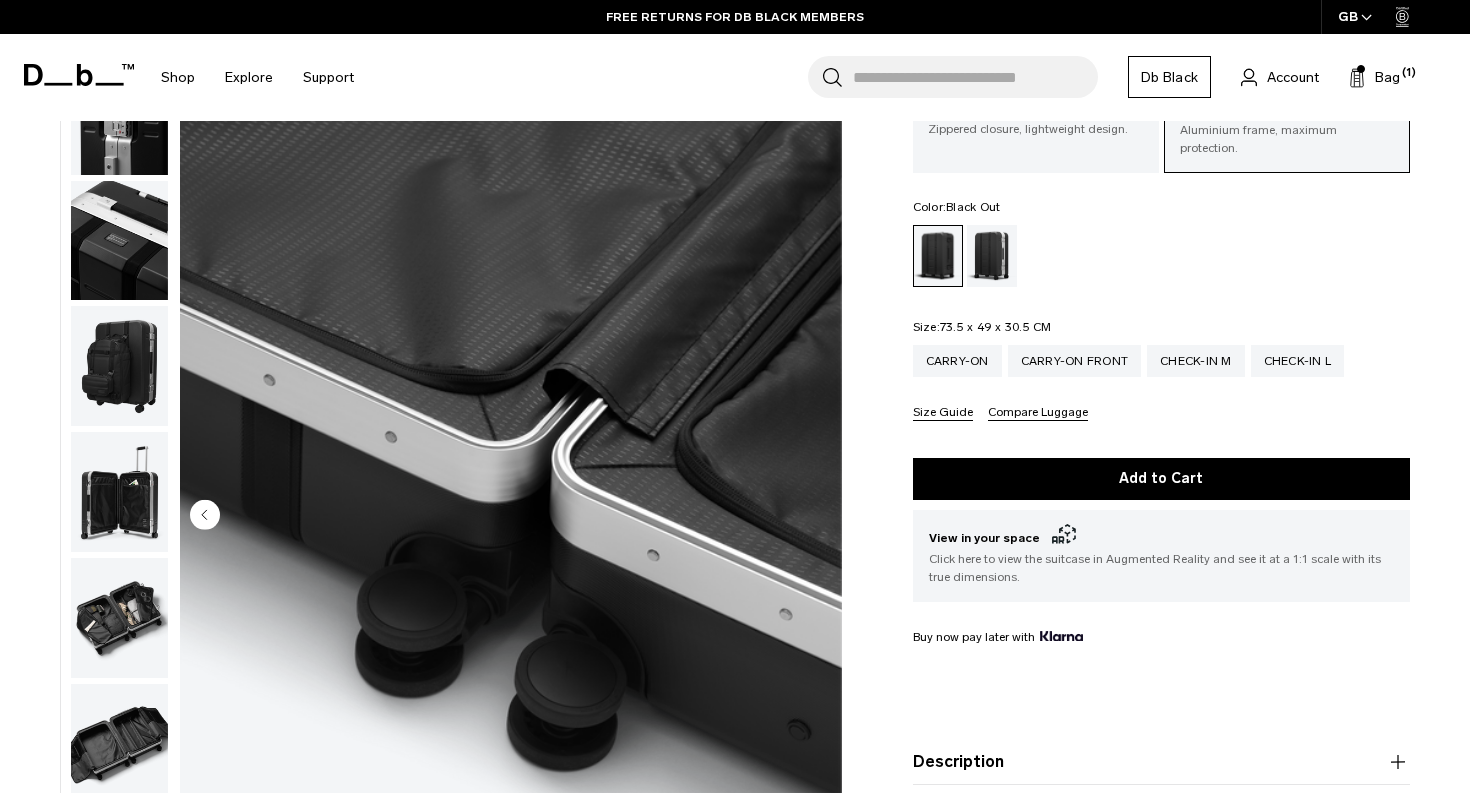 click at bounding box center [511, 516] 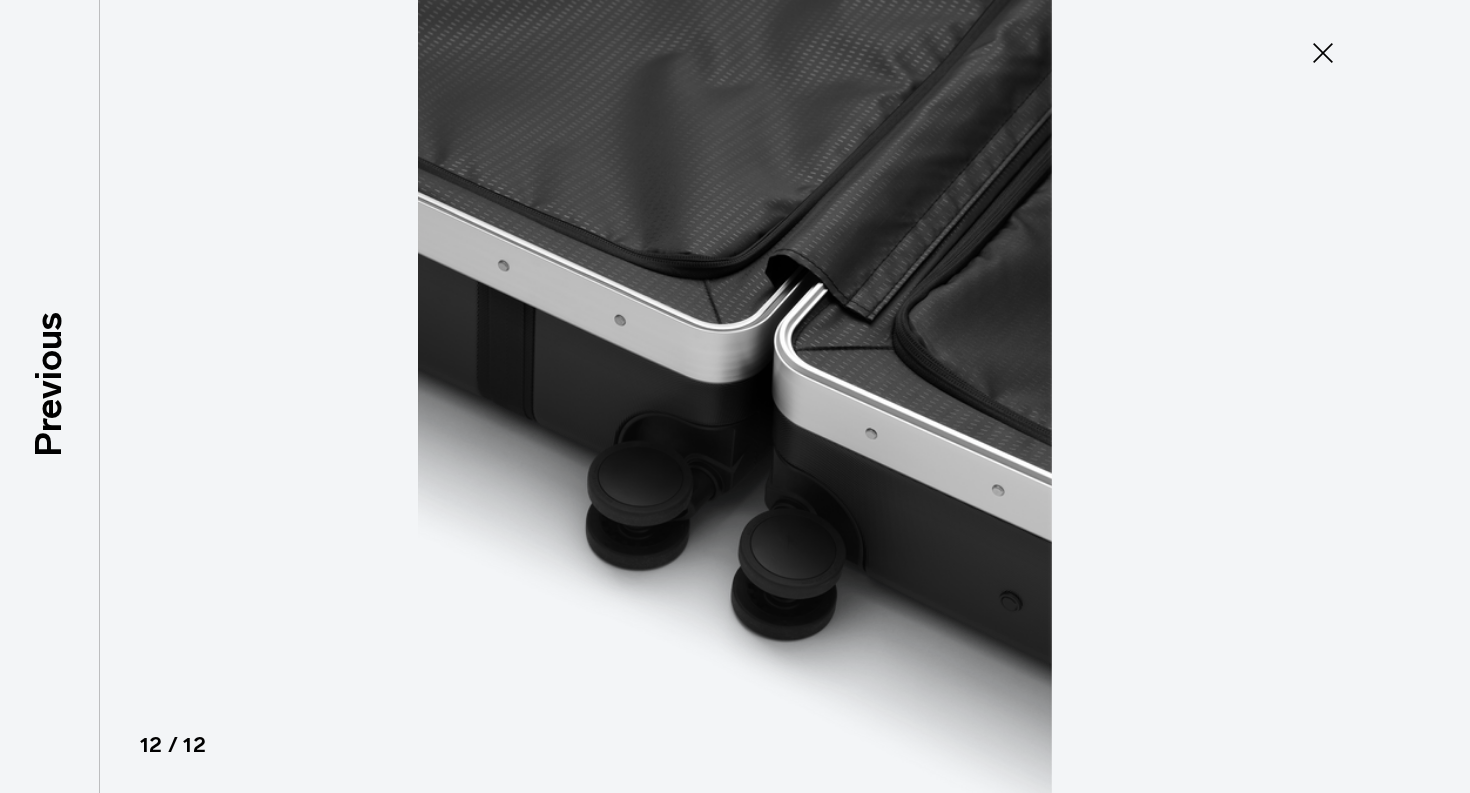 click 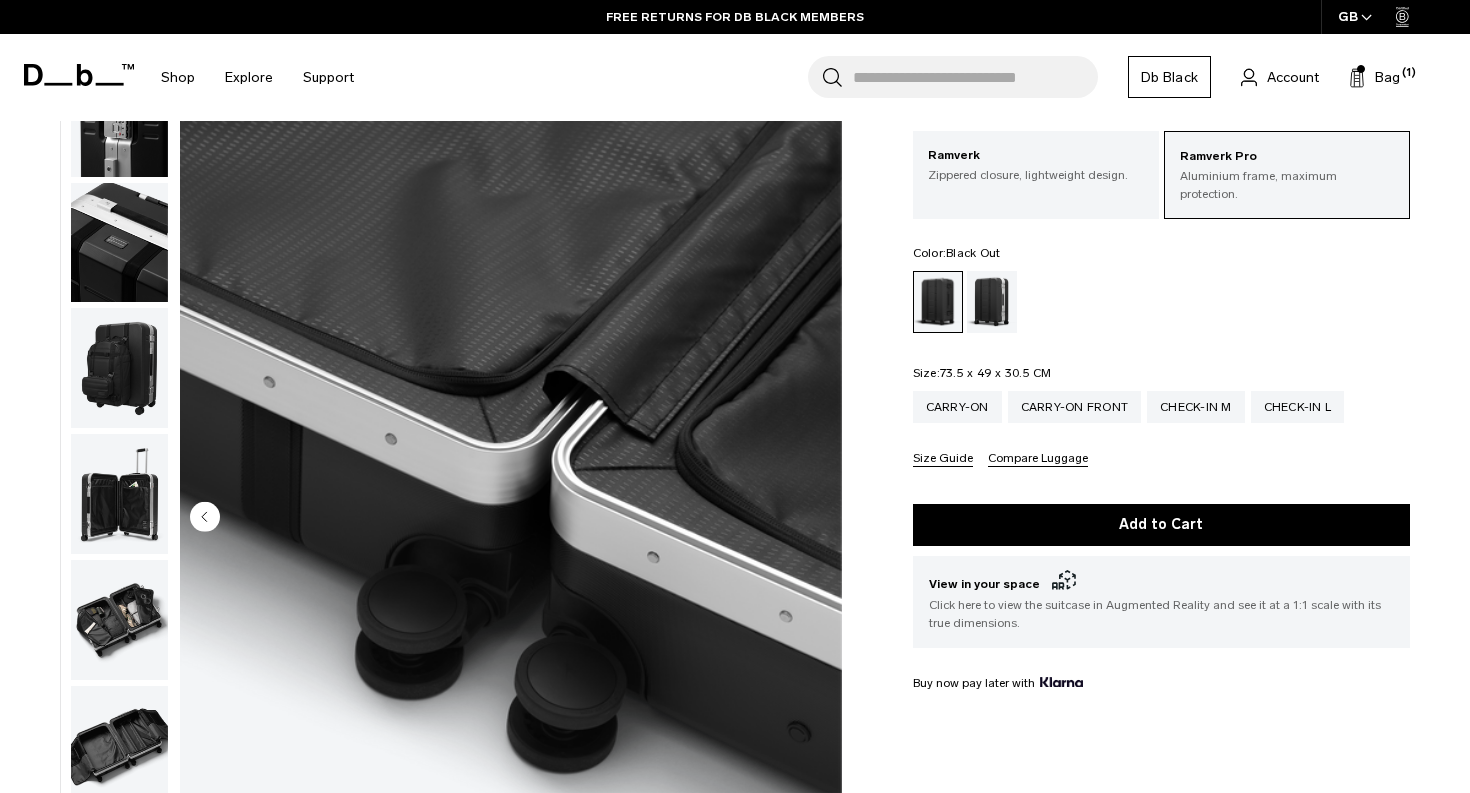 scroll, scrollTop: 48, scrollLeft: 0, axis: vertical 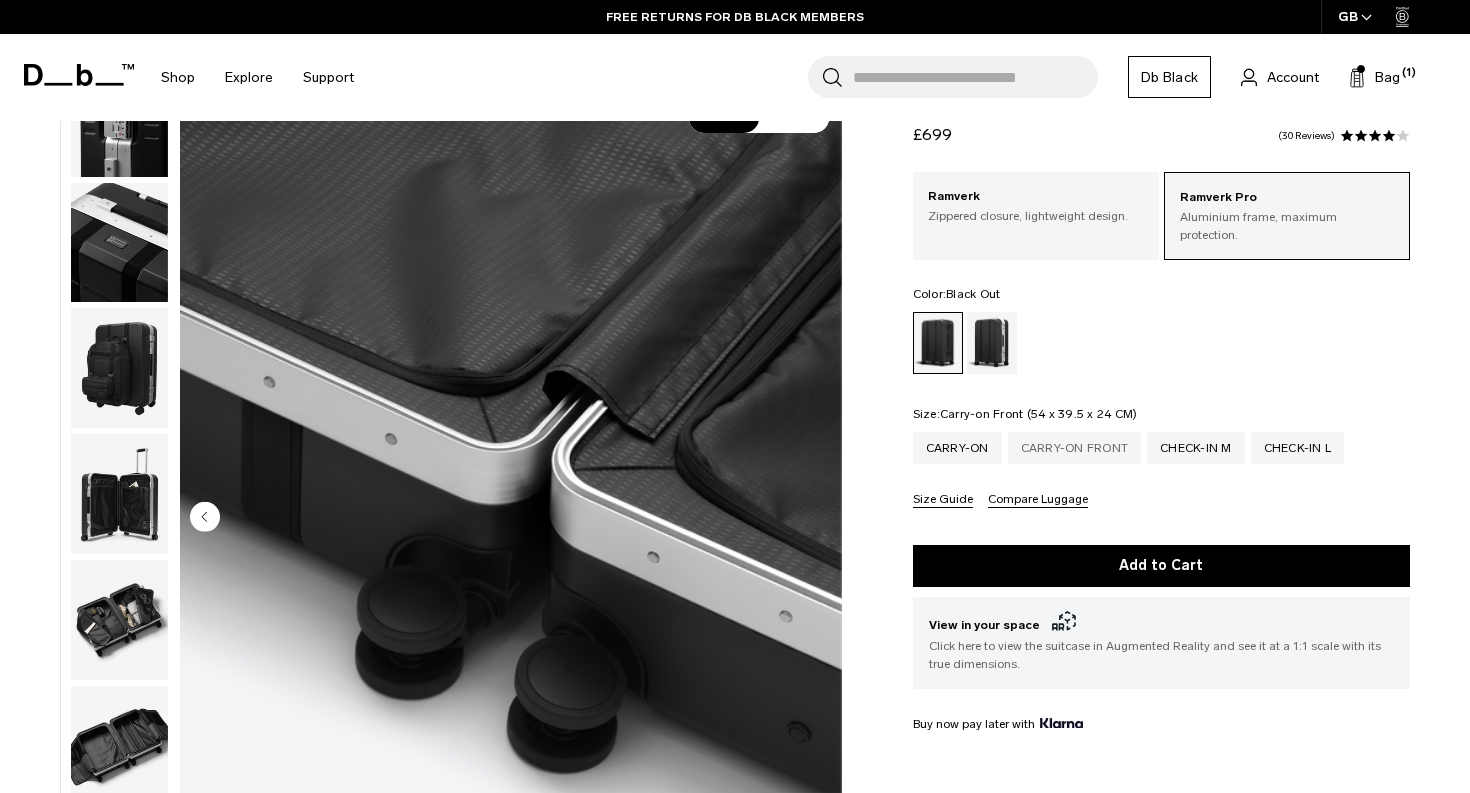 click on "Carry-on Front" at bounding box center [1075, 448] 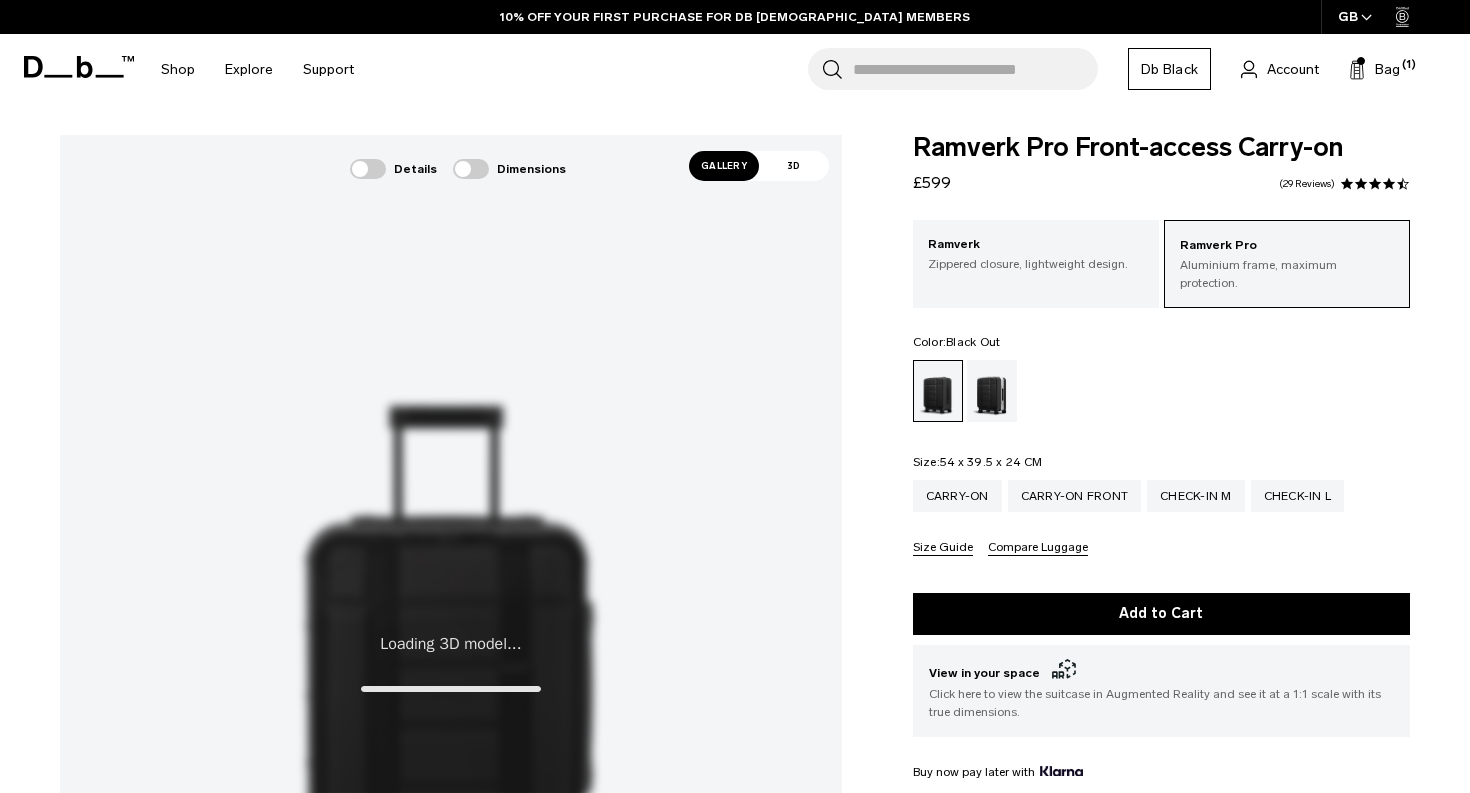 scroll, scrollTop: 0, scrollLeft: 0, axis: both 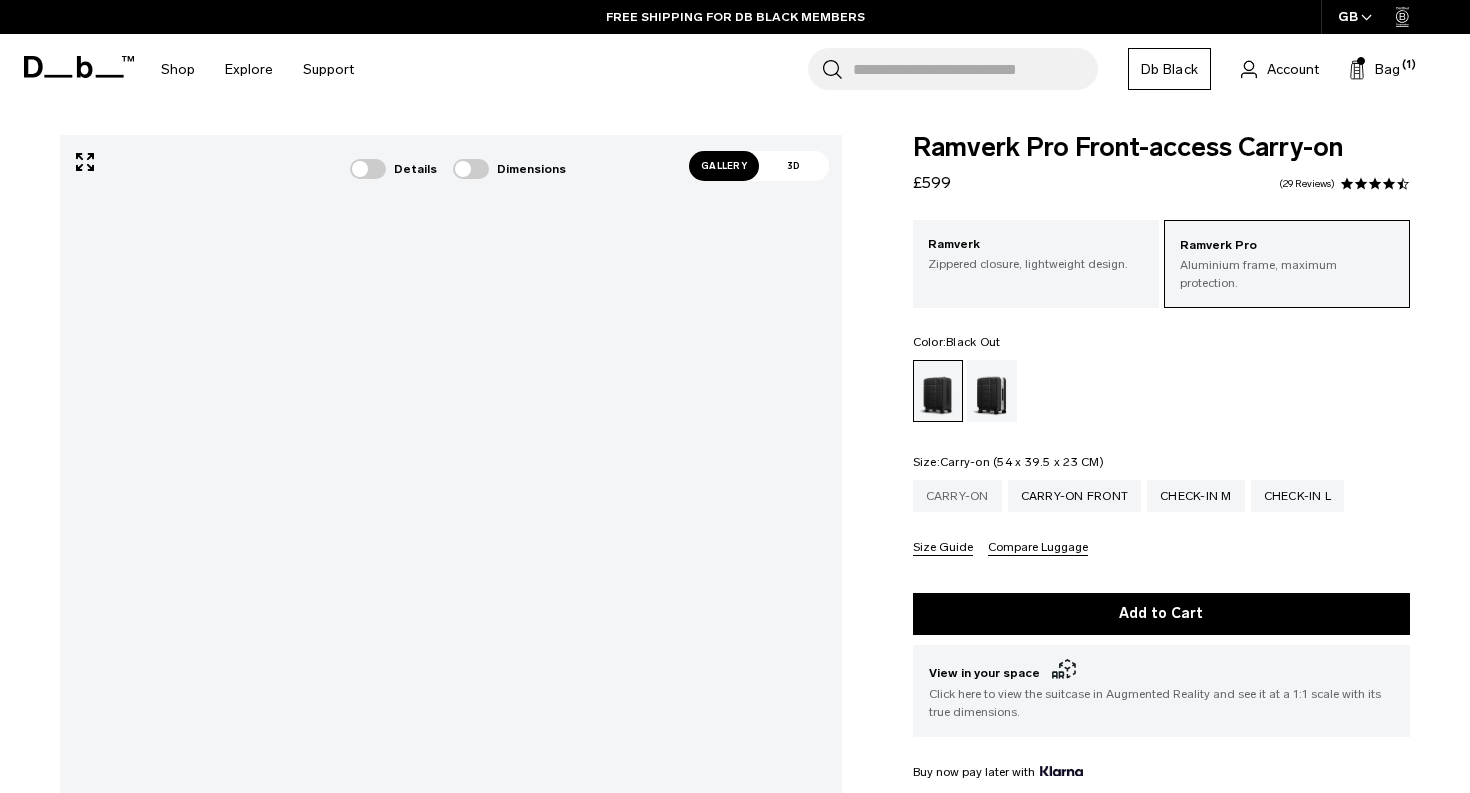 click on "Carry-on" at bounding box center [957, 496] 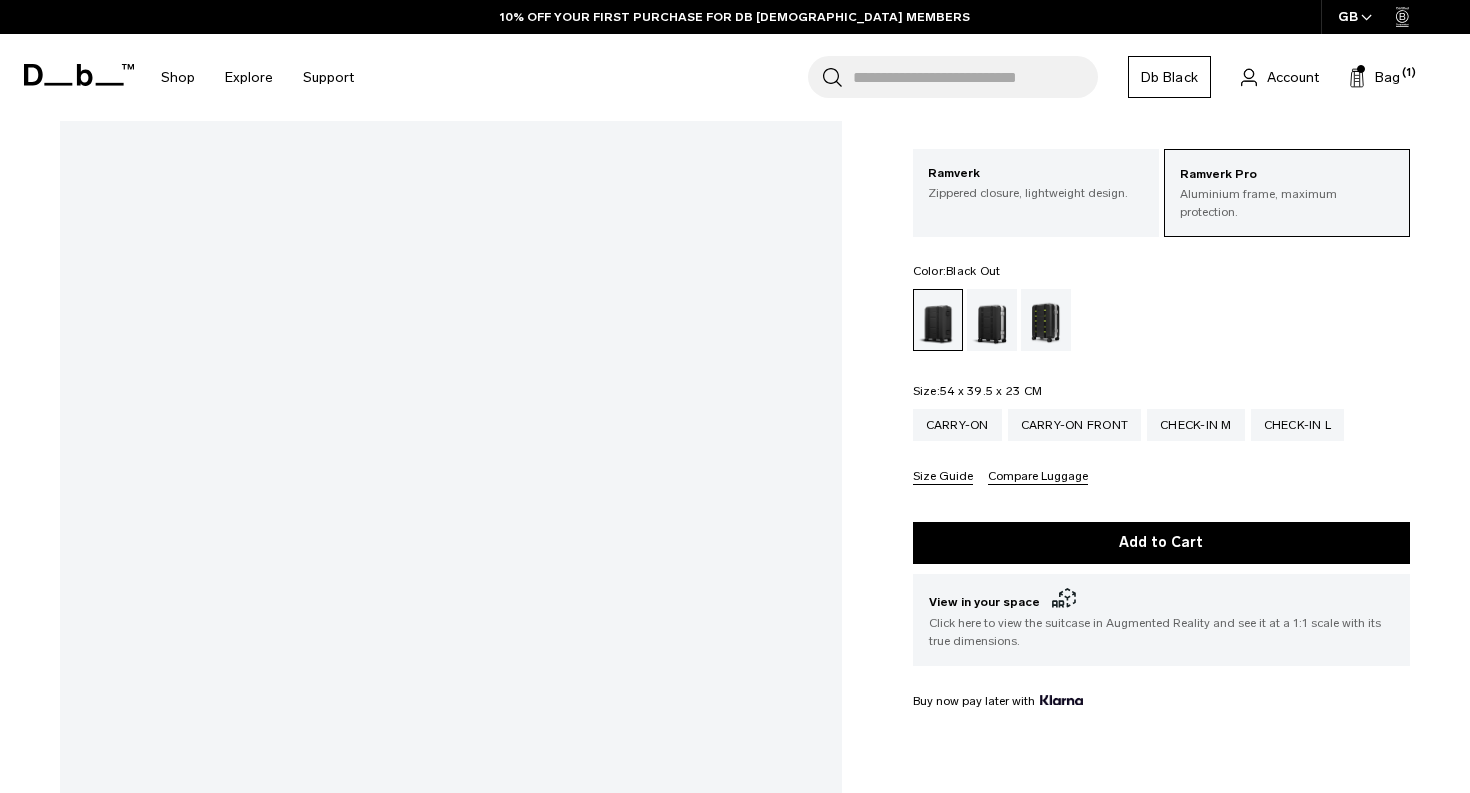 scroll, scrollTop: 0, scrollLeft: 0, axis: both 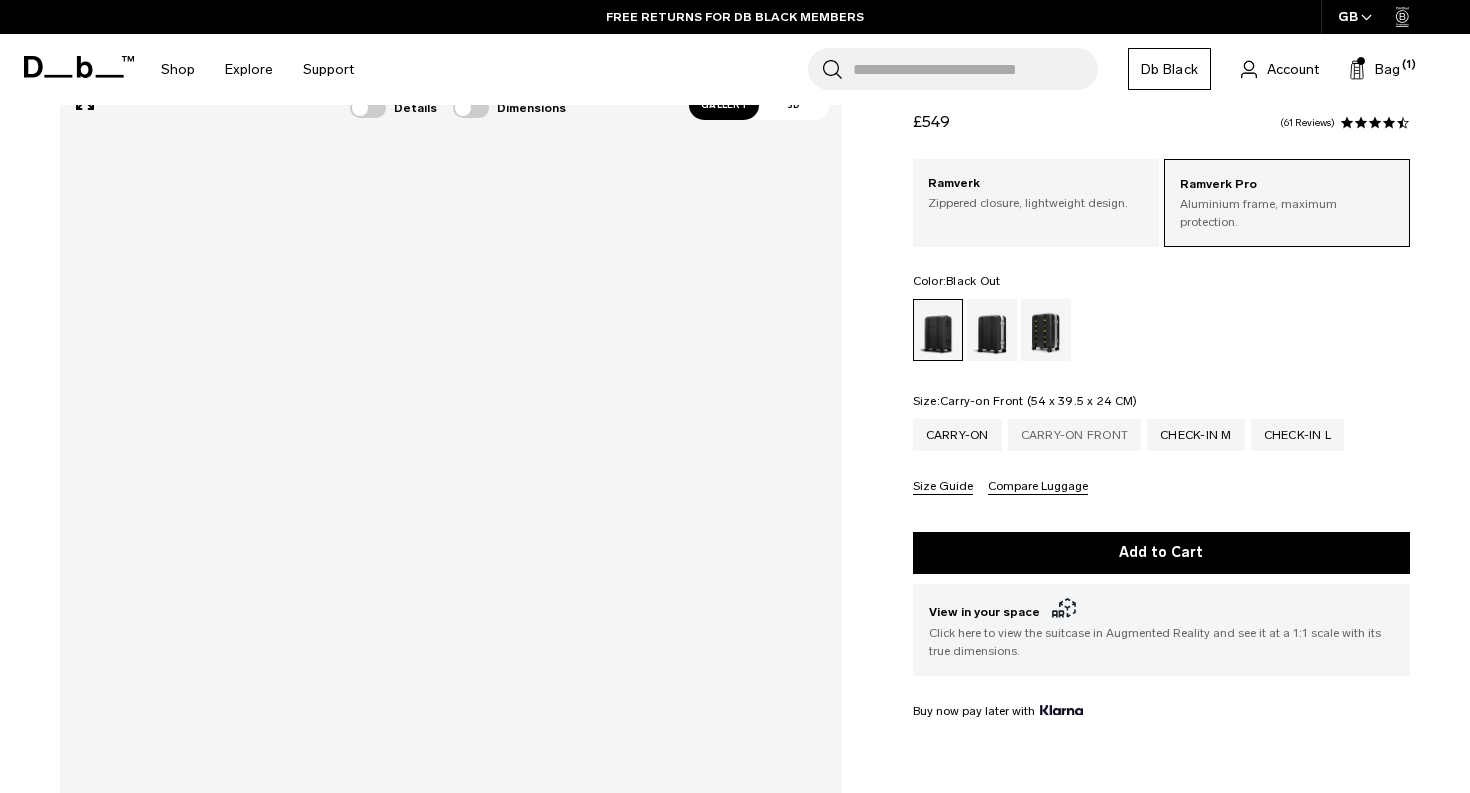 click on "Carry-on Front" at bounding box center (1075, 435) 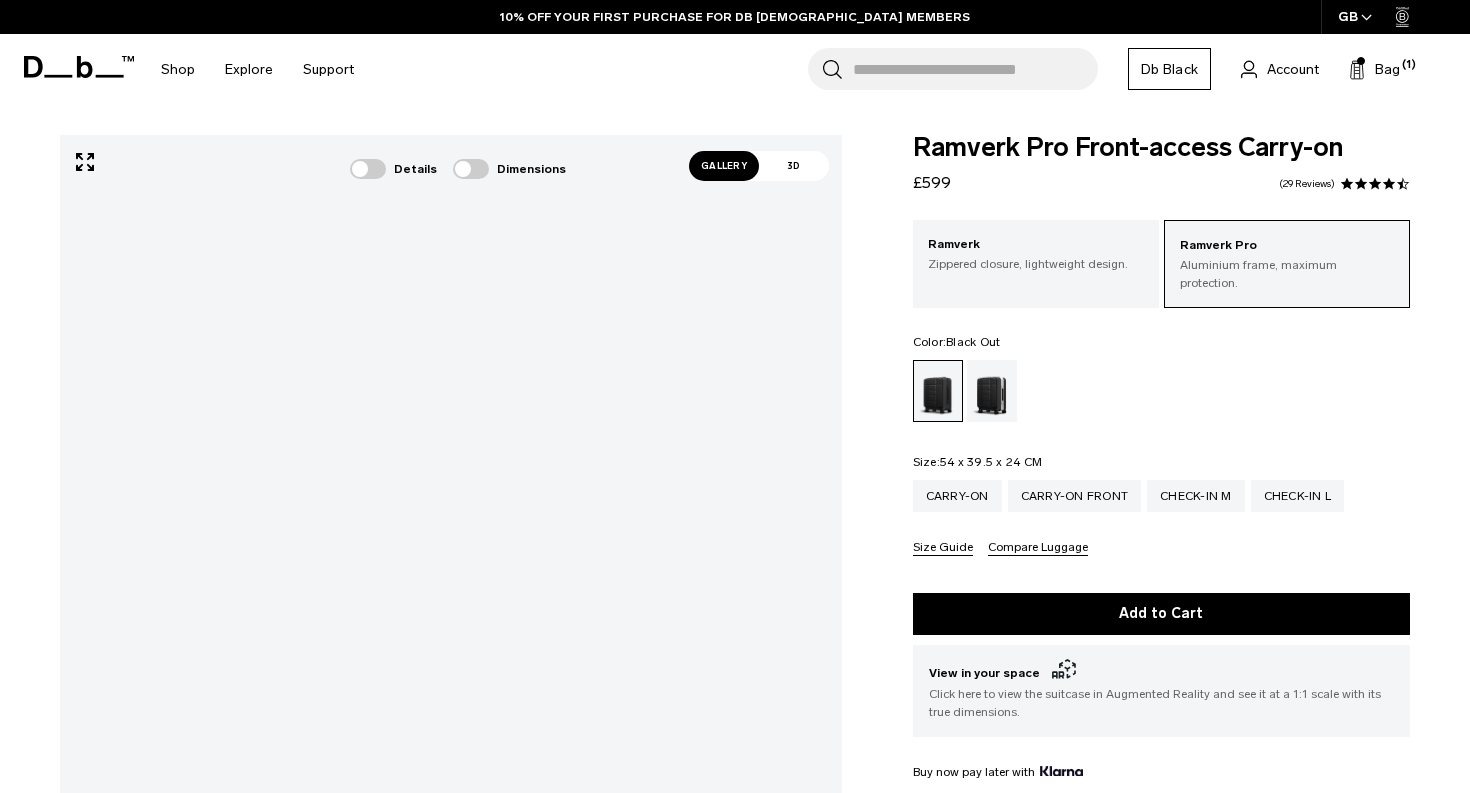 scroll, scrollTop: 0, scrollLeft: 0, axis: both 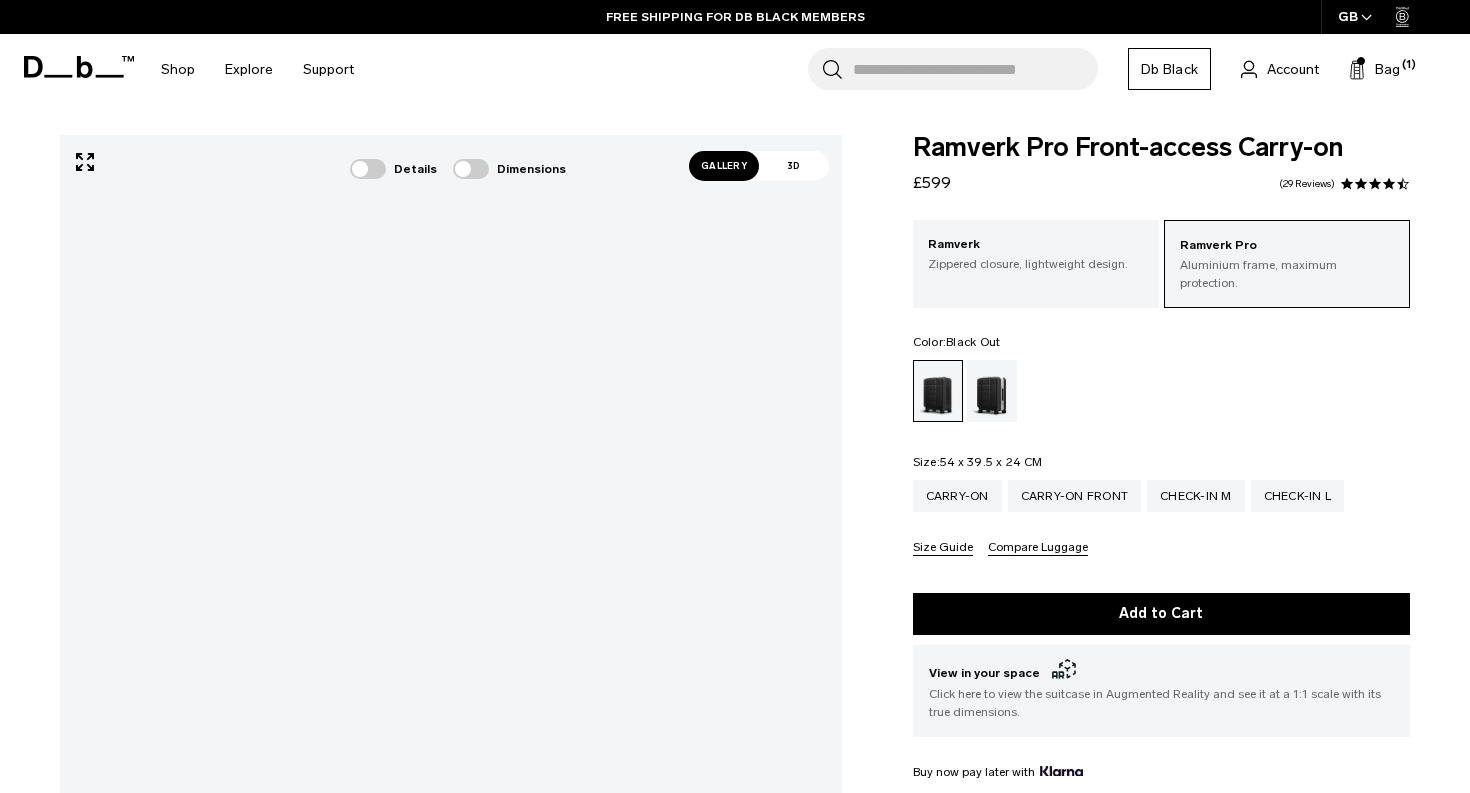 click on "Gallery" at bounding box center (724, 166) 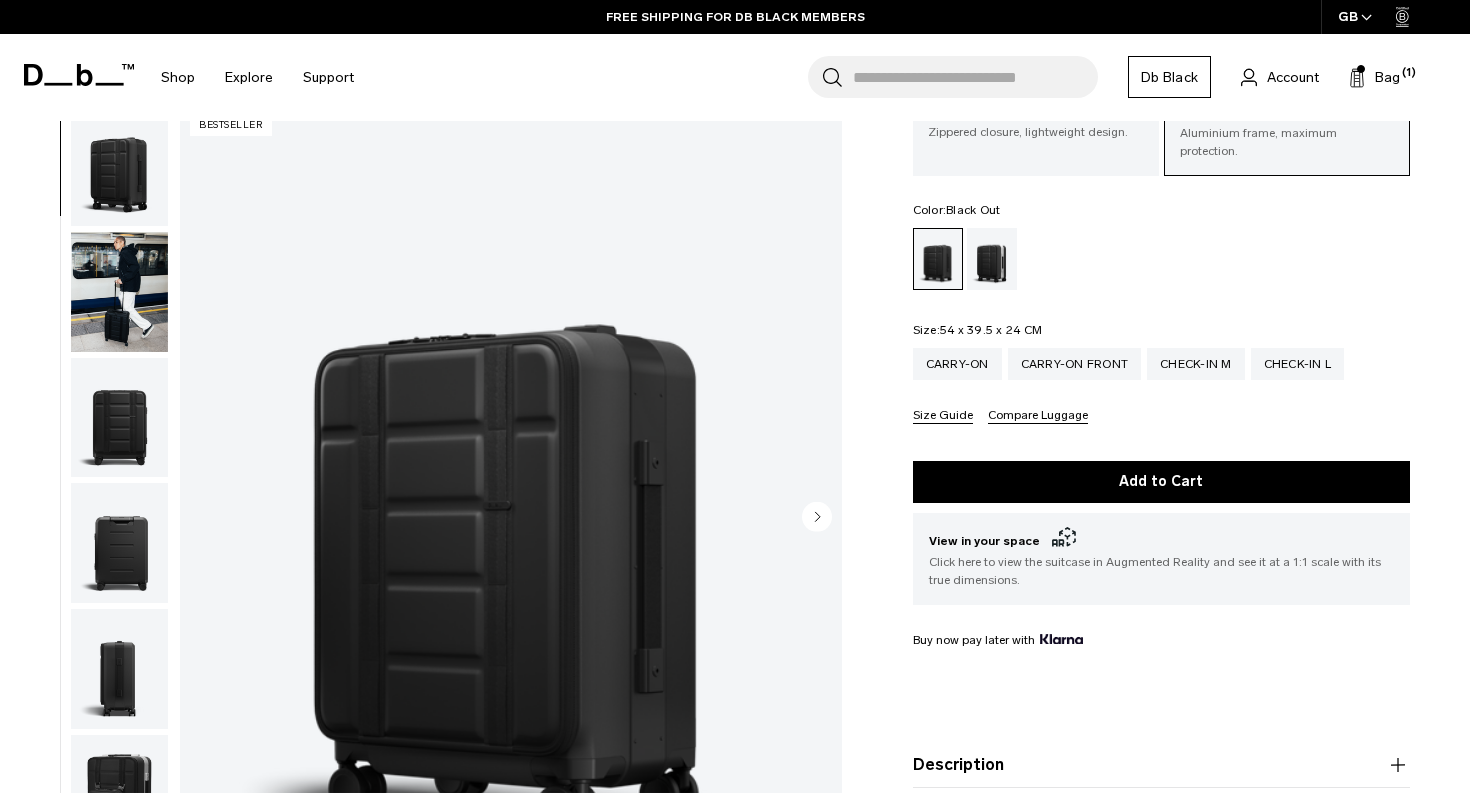 scroll, scrollTop: 134, scrollLeft: 0, axis: vertical 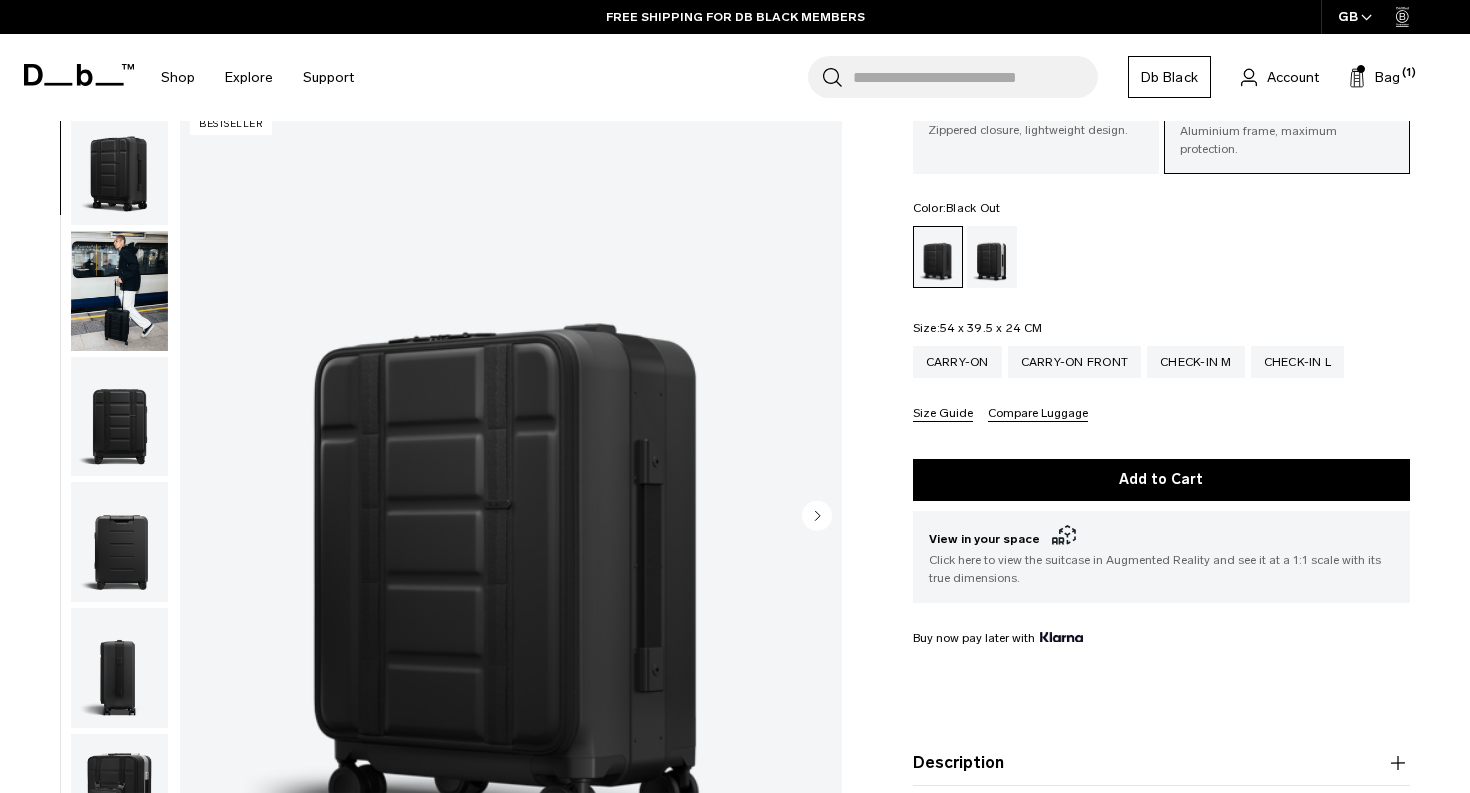 click 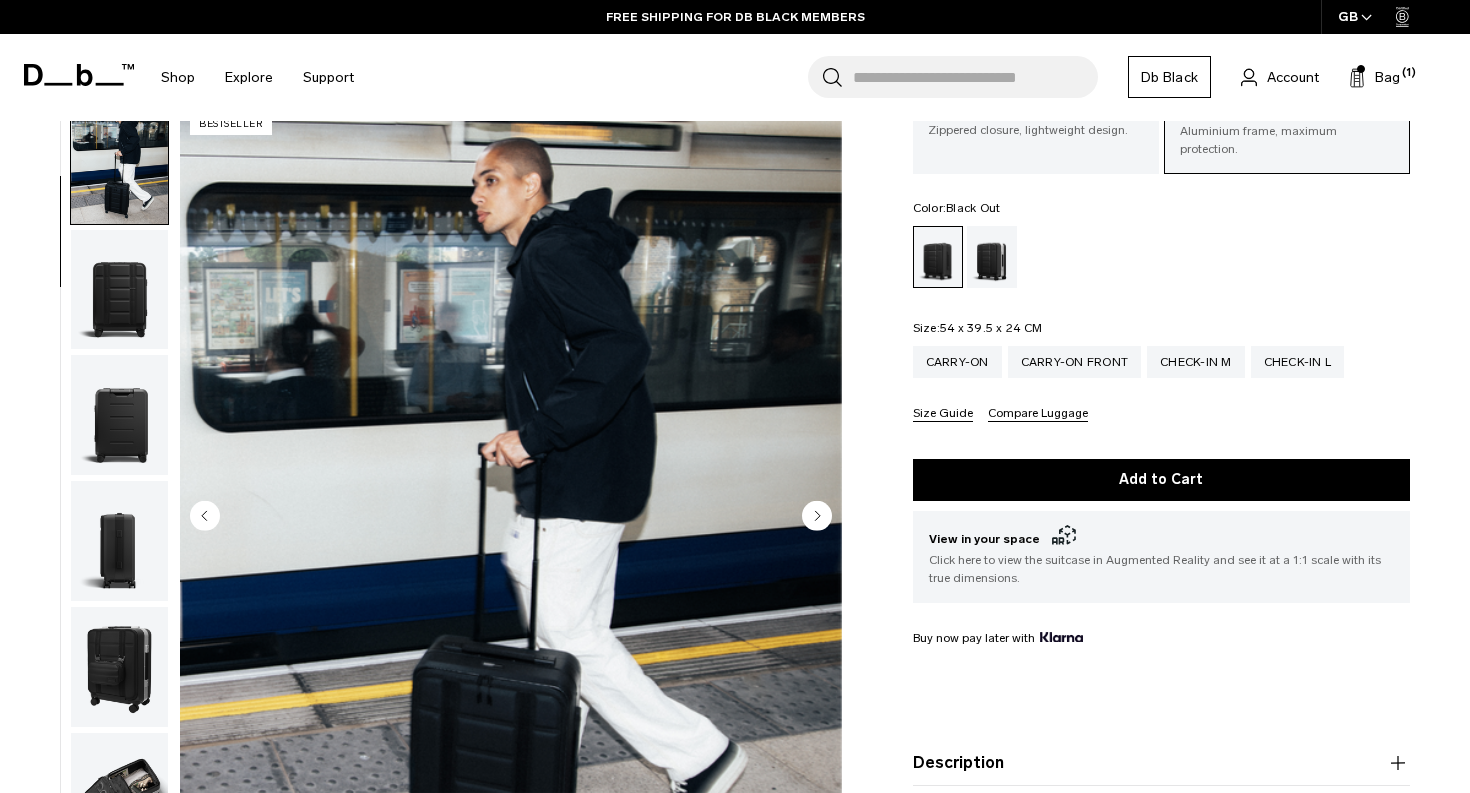 click 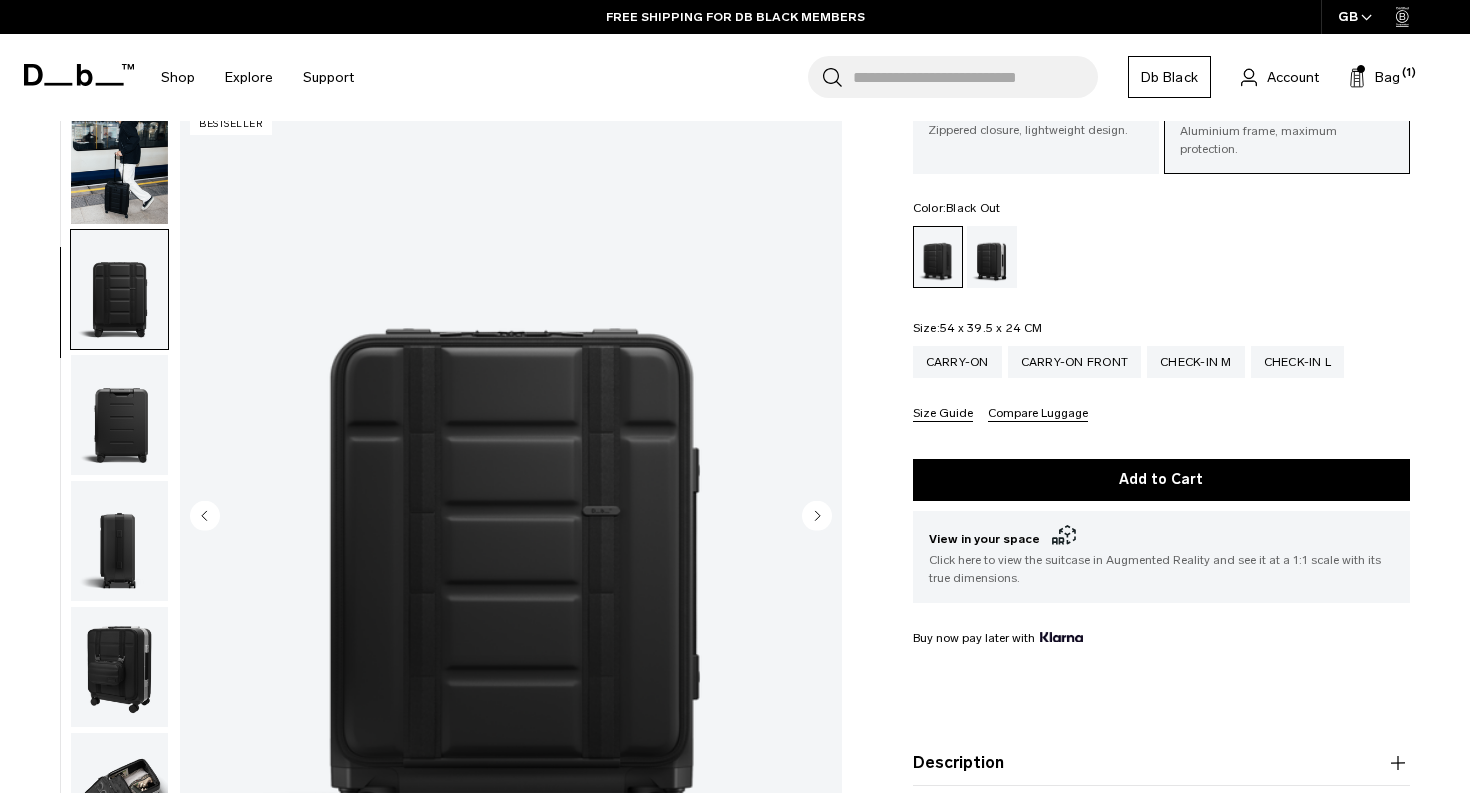 scroll, scrollTop: 255, scrollLeft: 0, axis: vertical 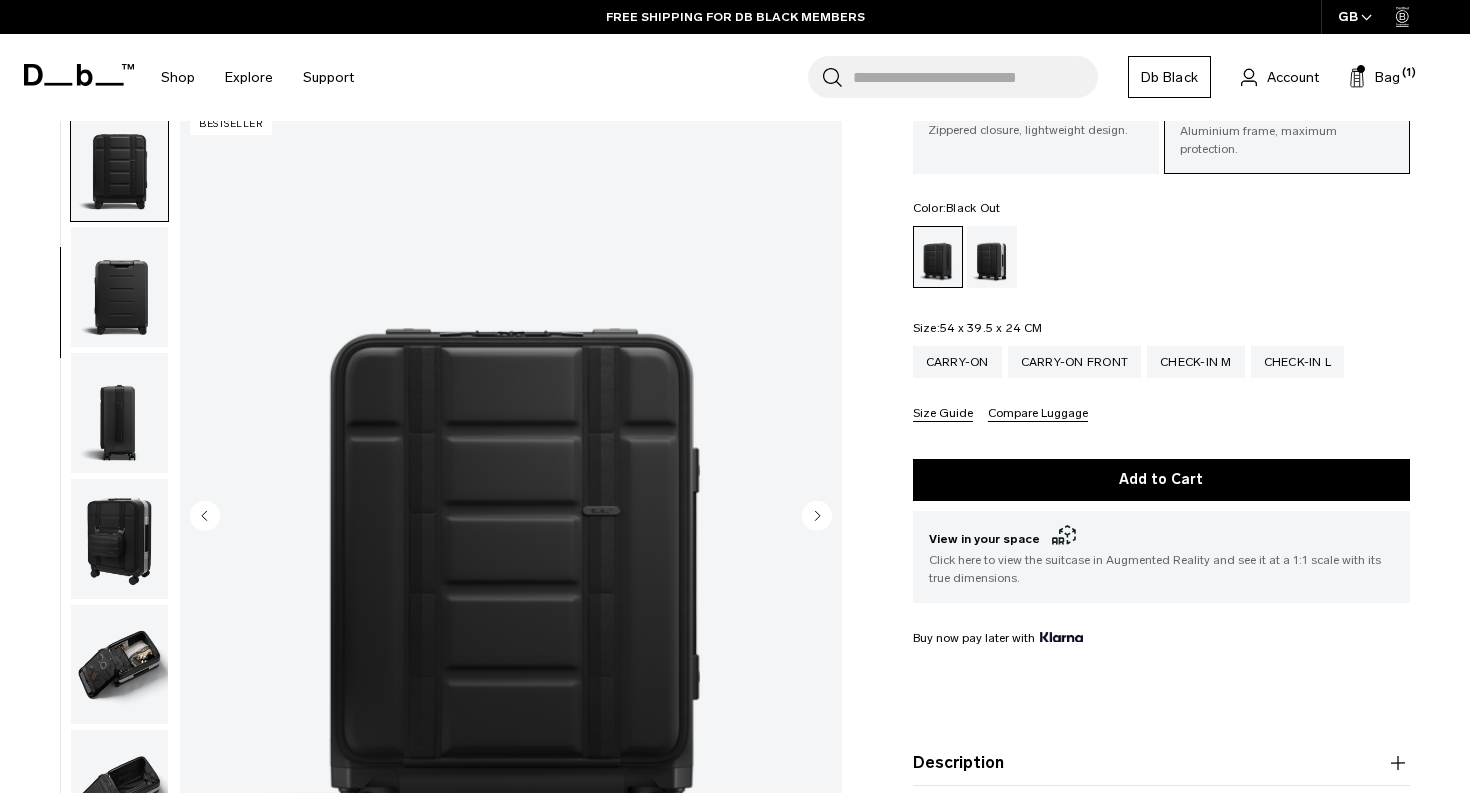 click 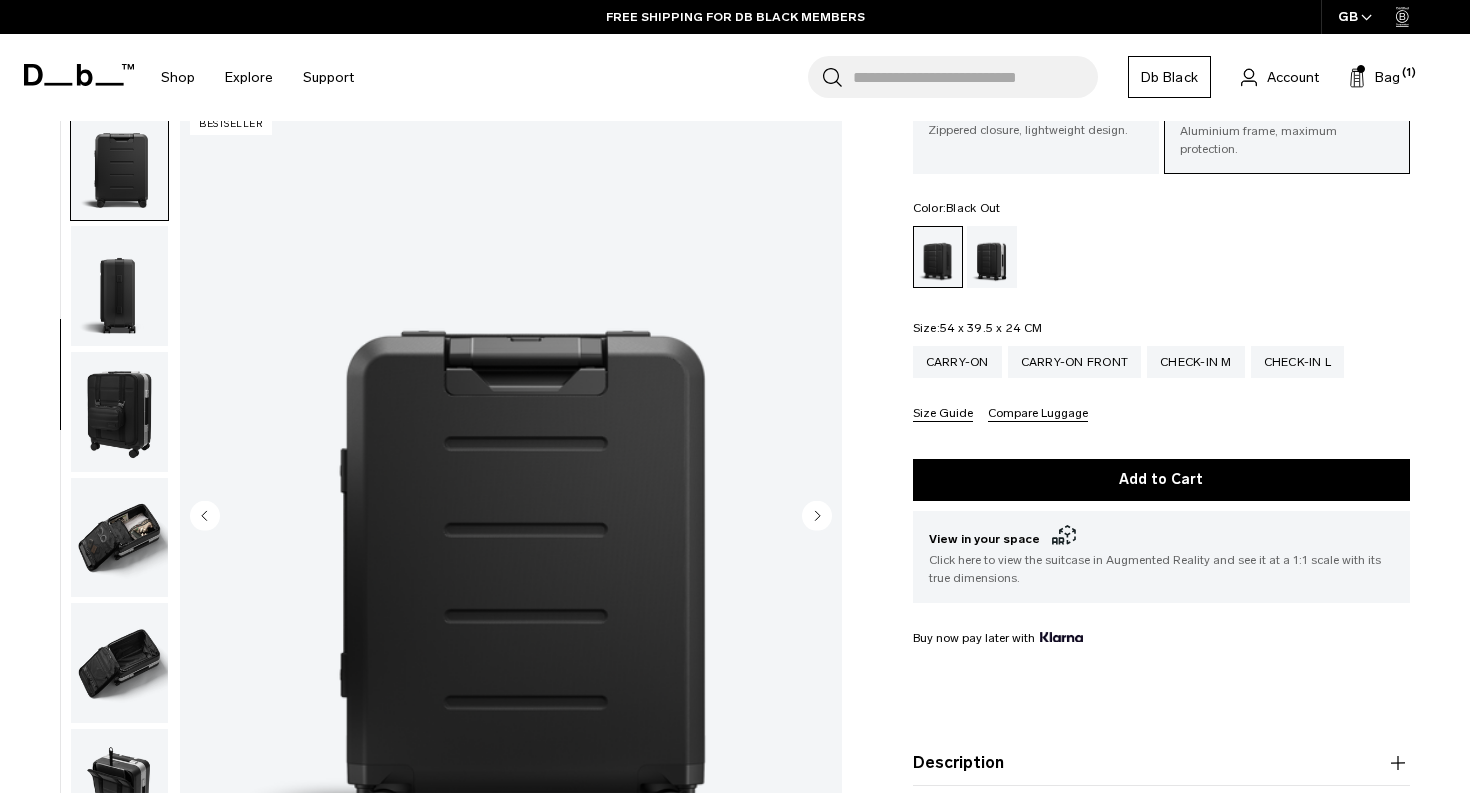 click 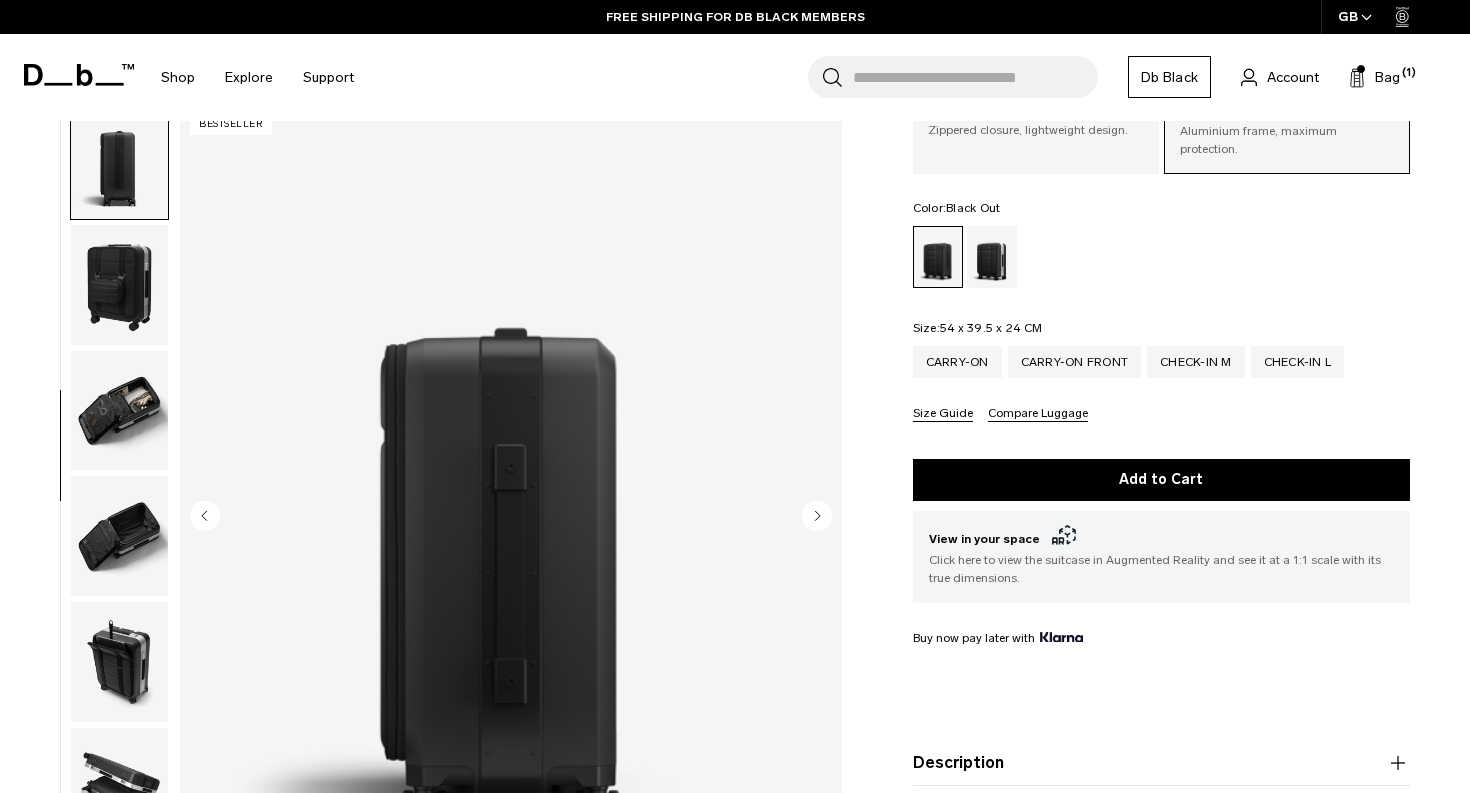 click 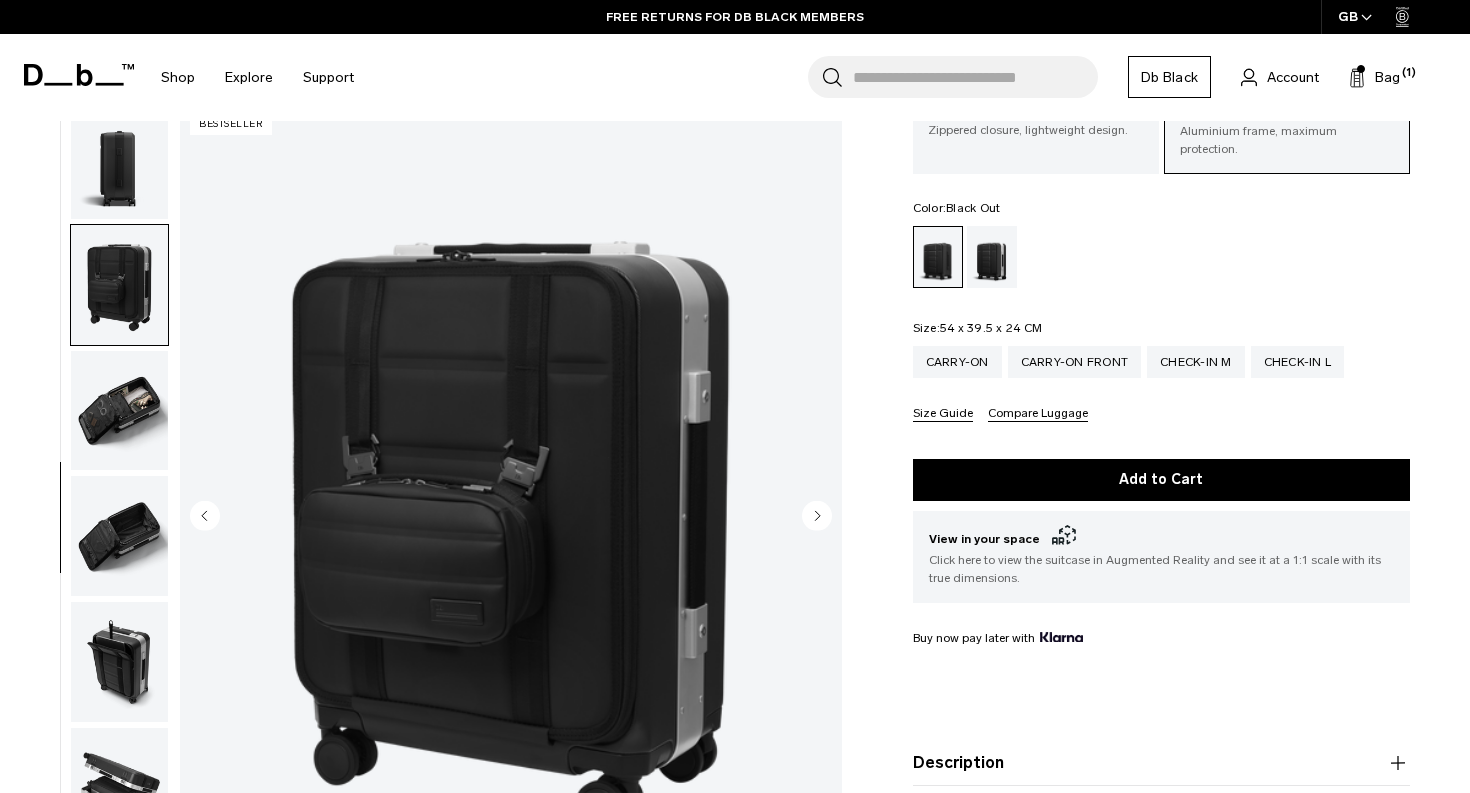 scroll, scrollTop: 569, scrollLeft: 0, axis: vertical 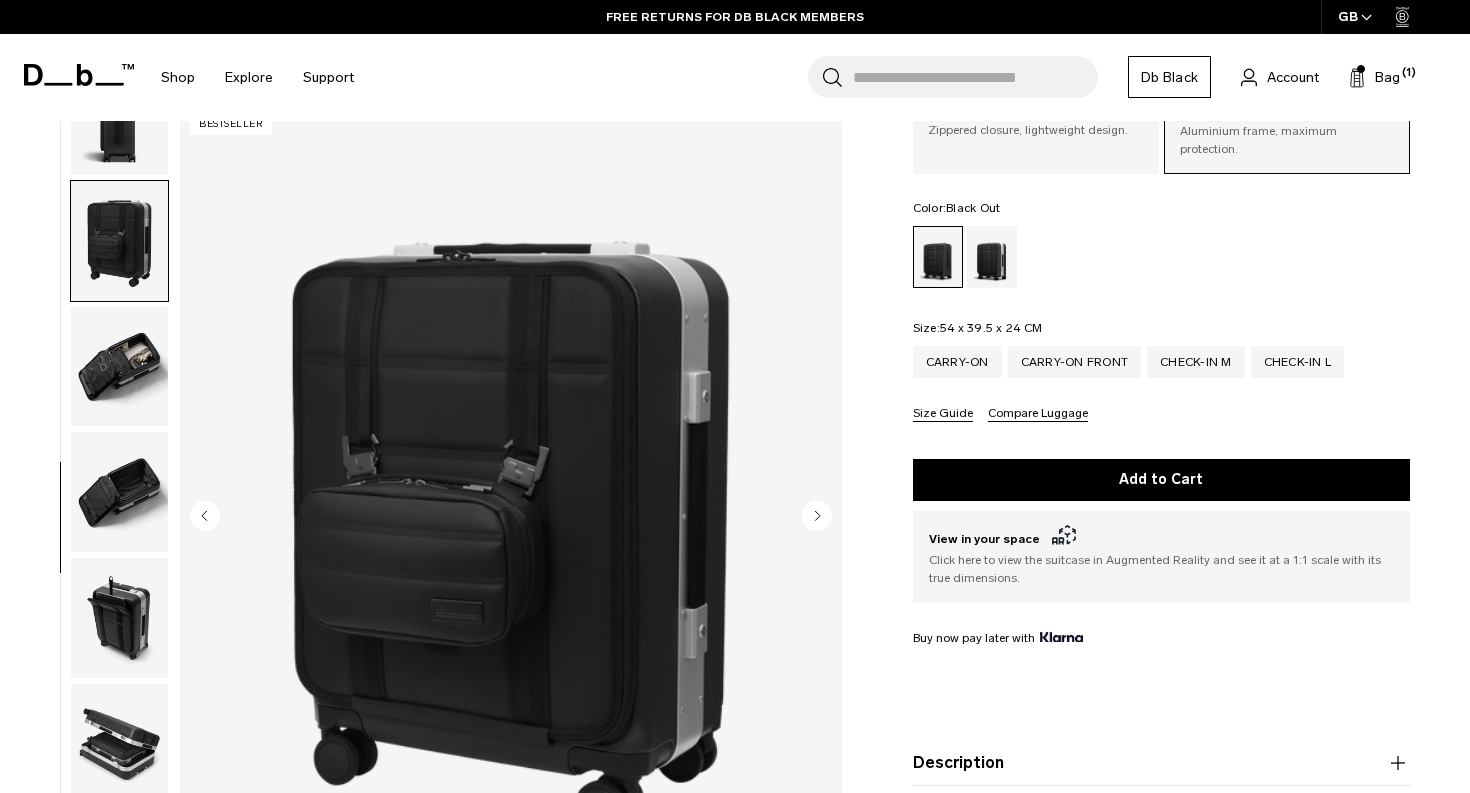 click 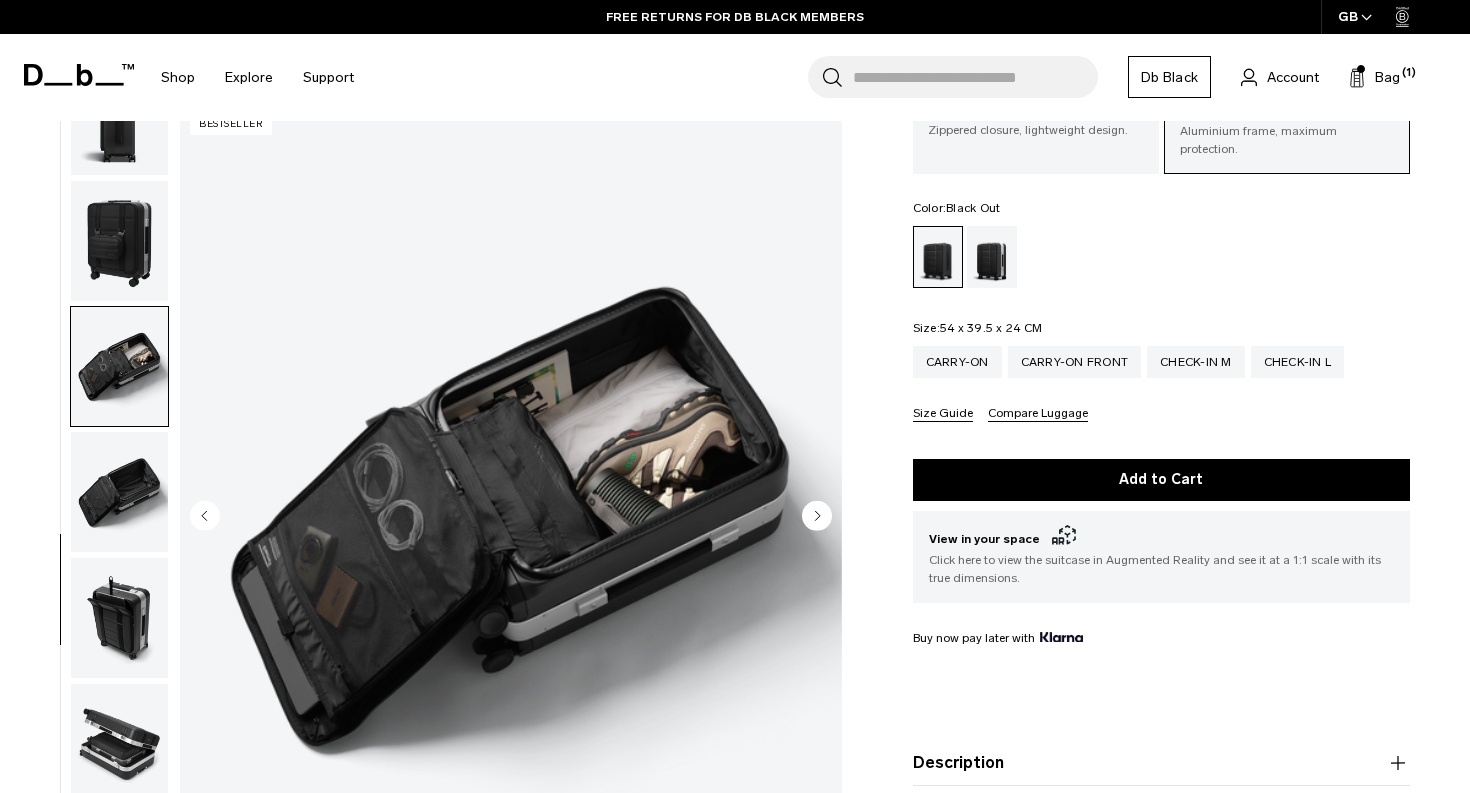 click 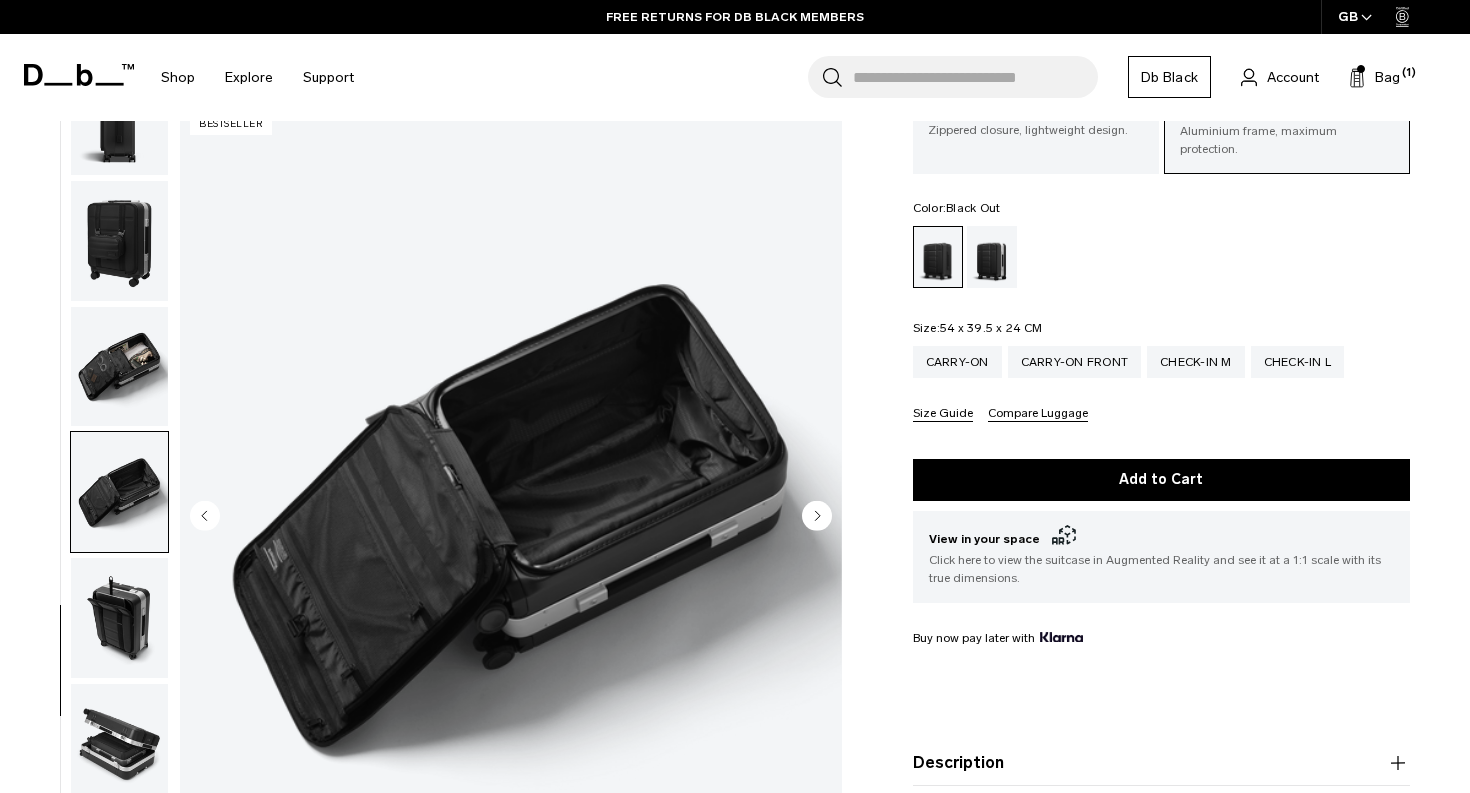 click 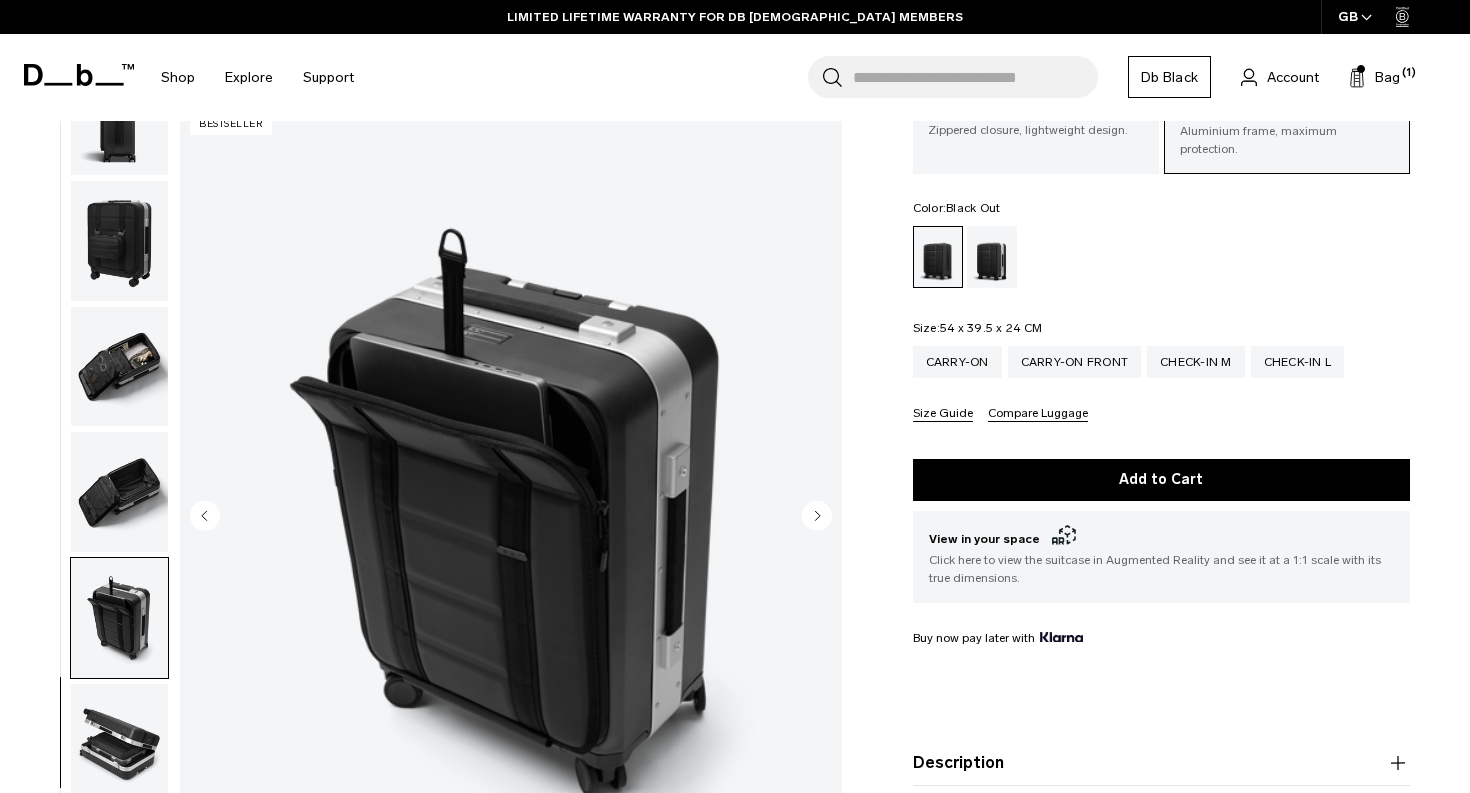 click 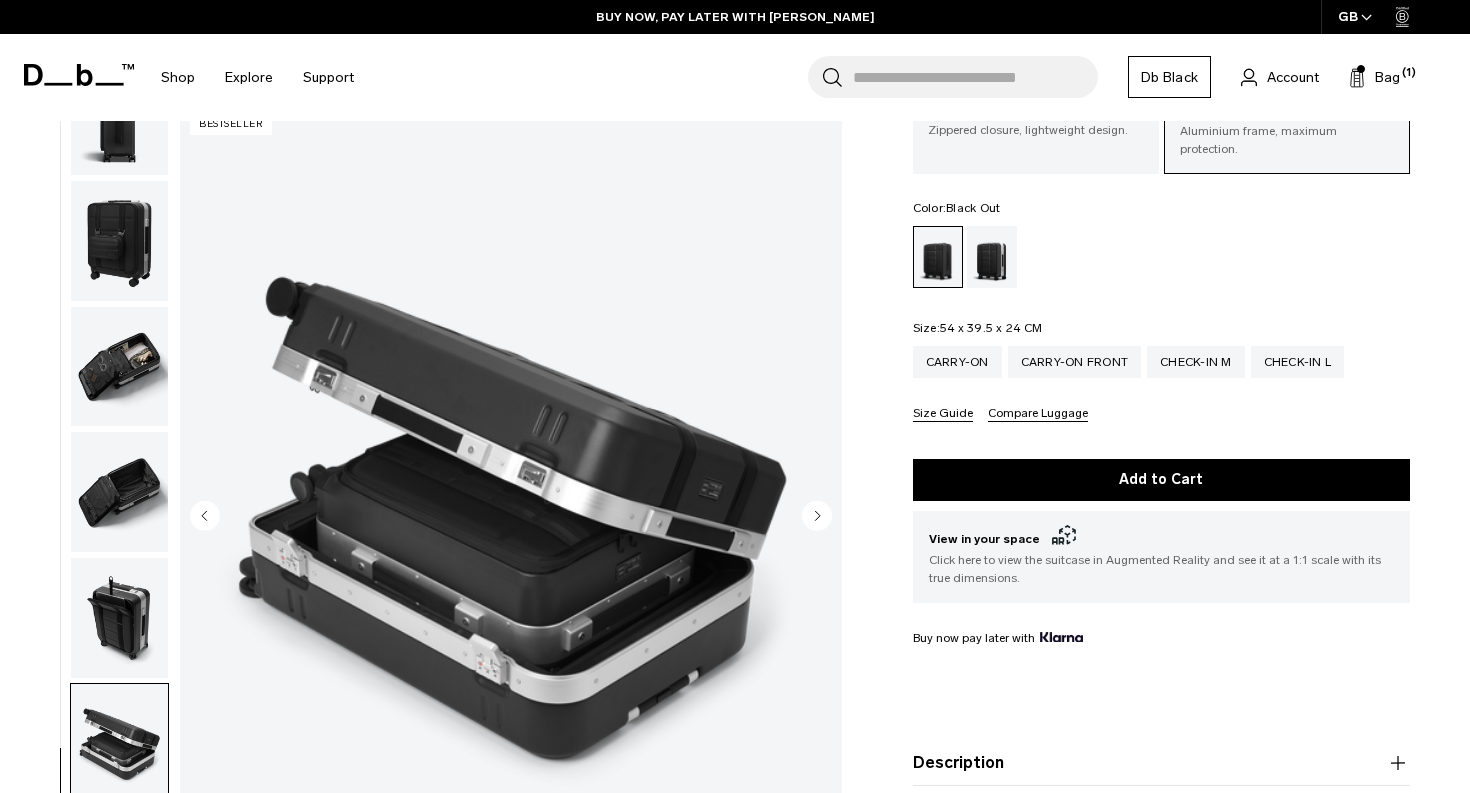 click 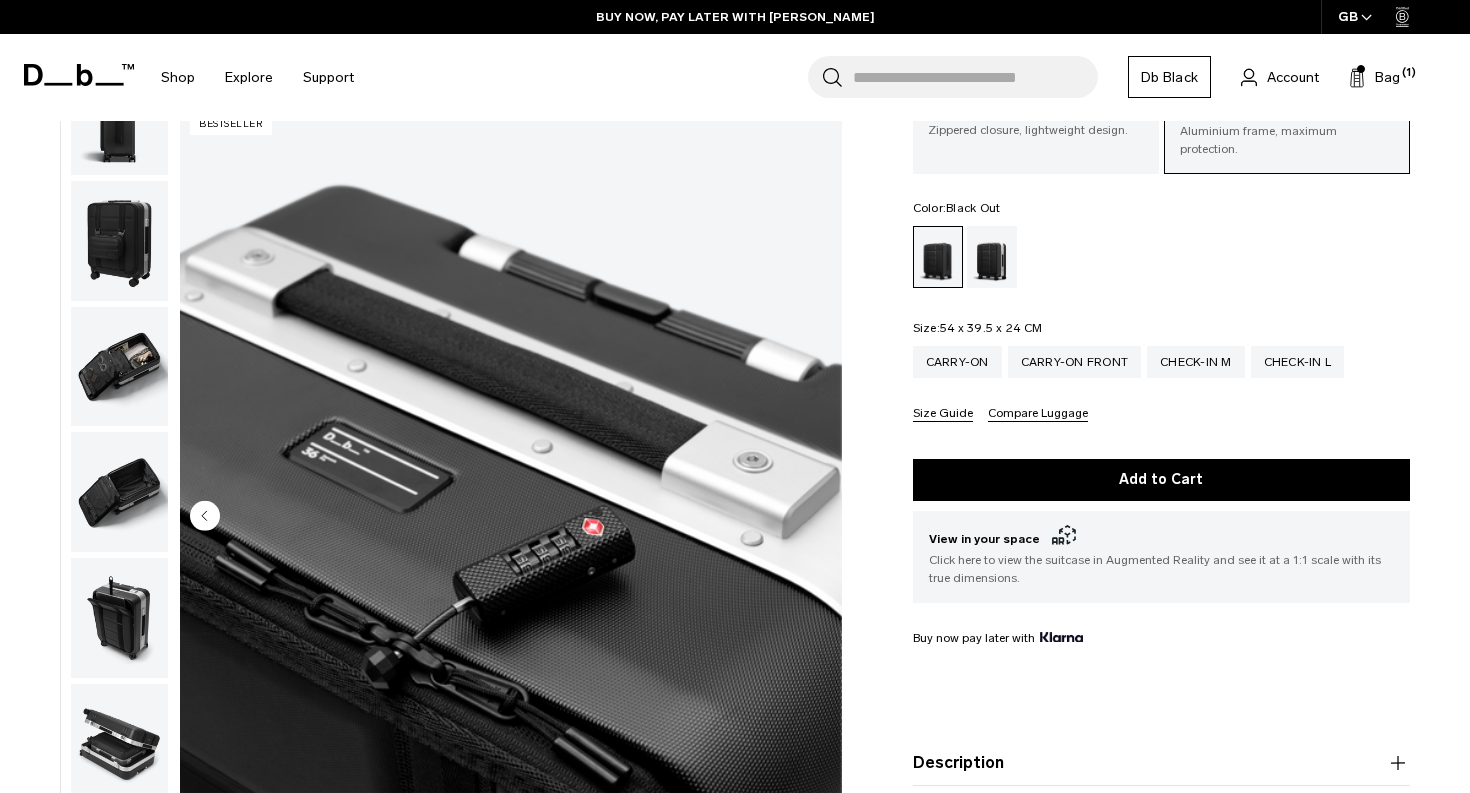 click at bounding box center [511, 517] 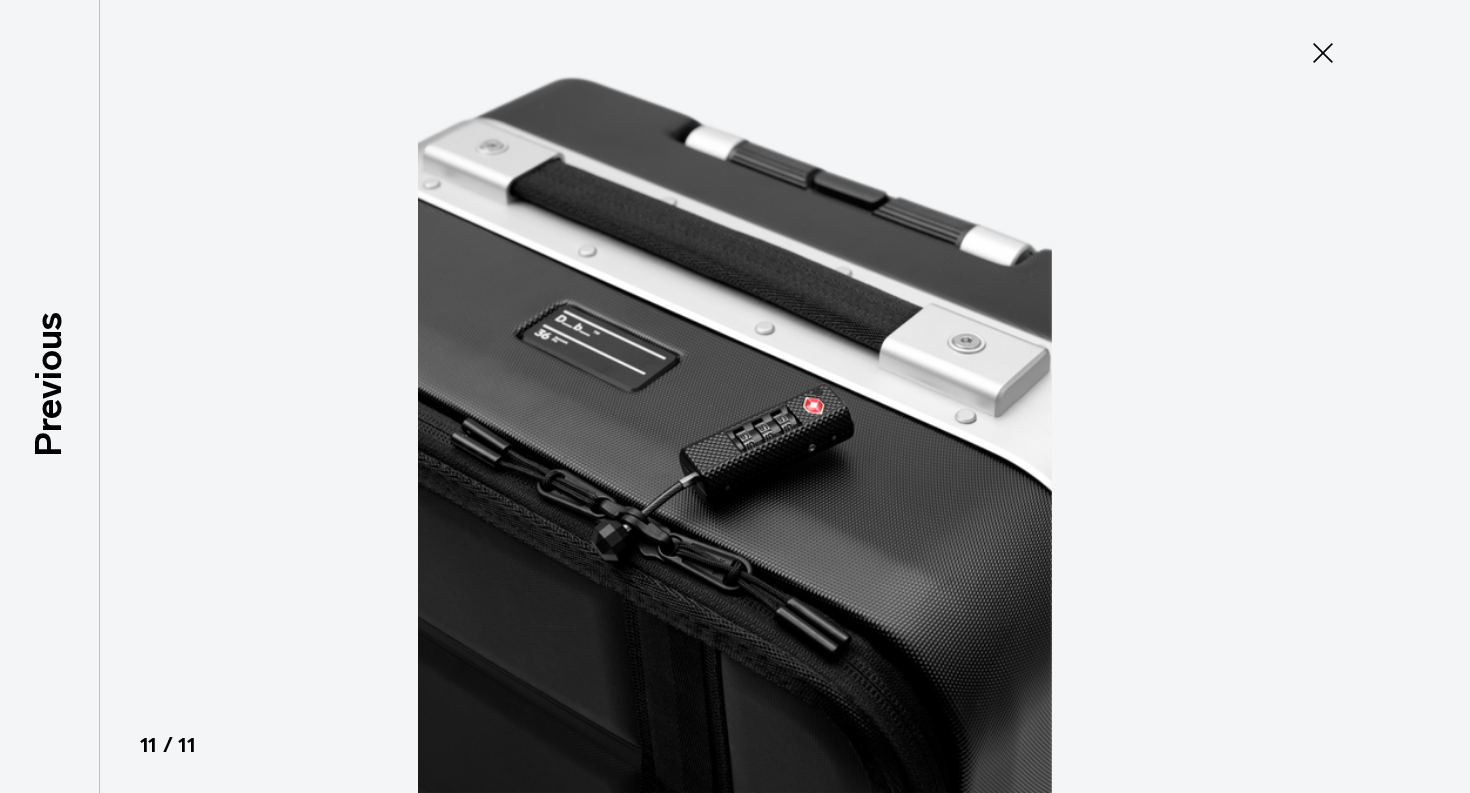 click 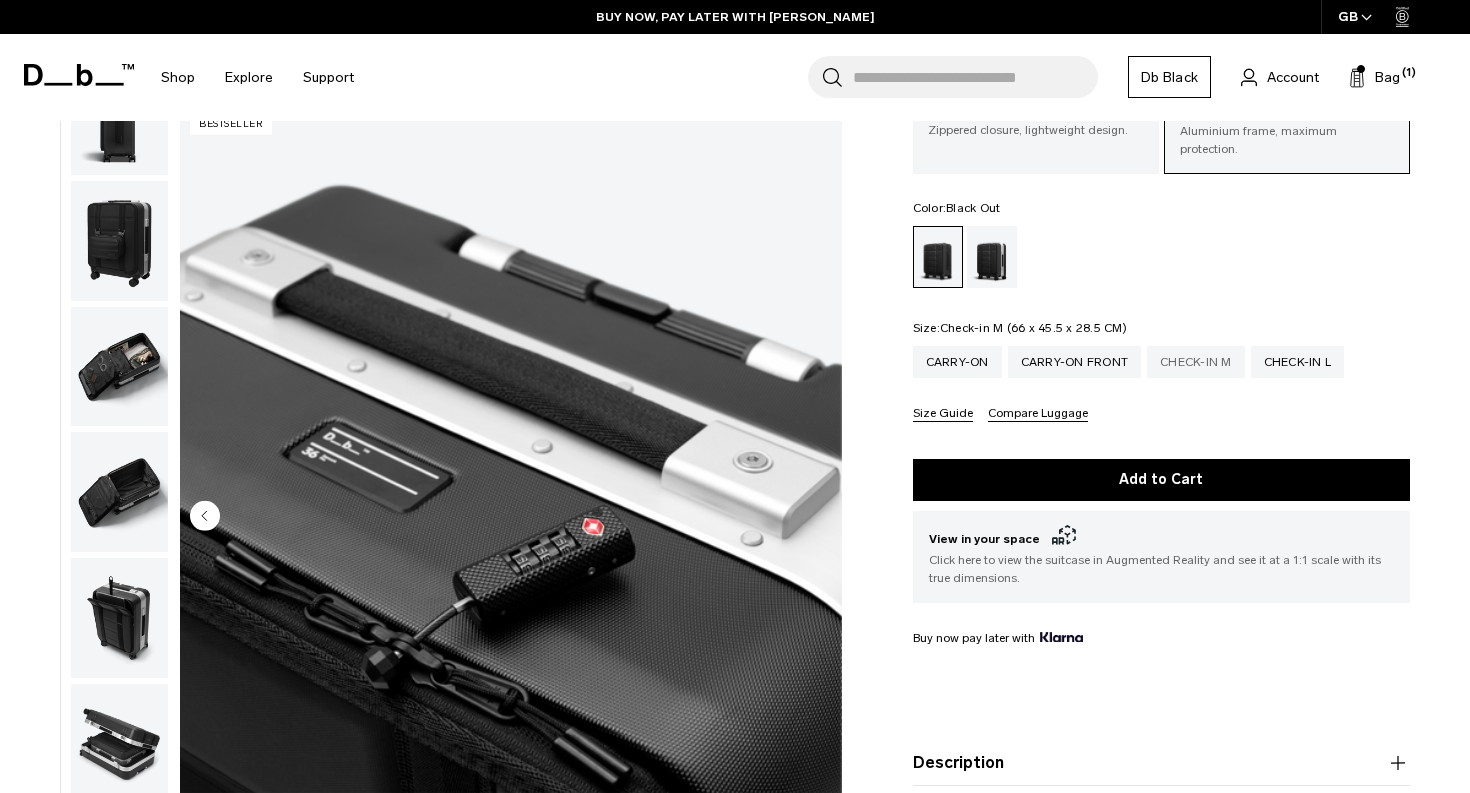 click on "Check-in M" at bounding box center [1196, 362] 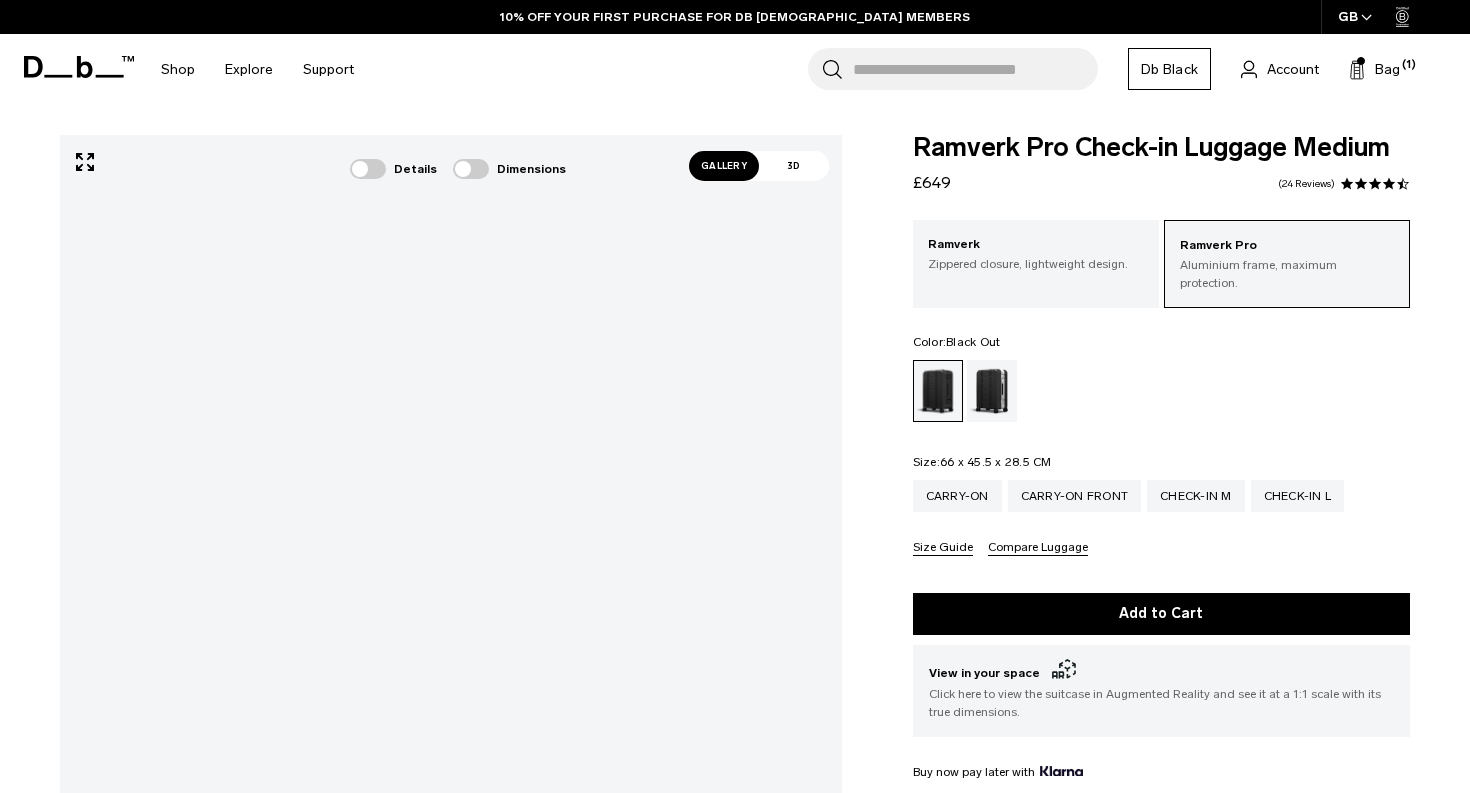 scroll, scrollTop: 50, scrollLeft: 0, axis: vertical 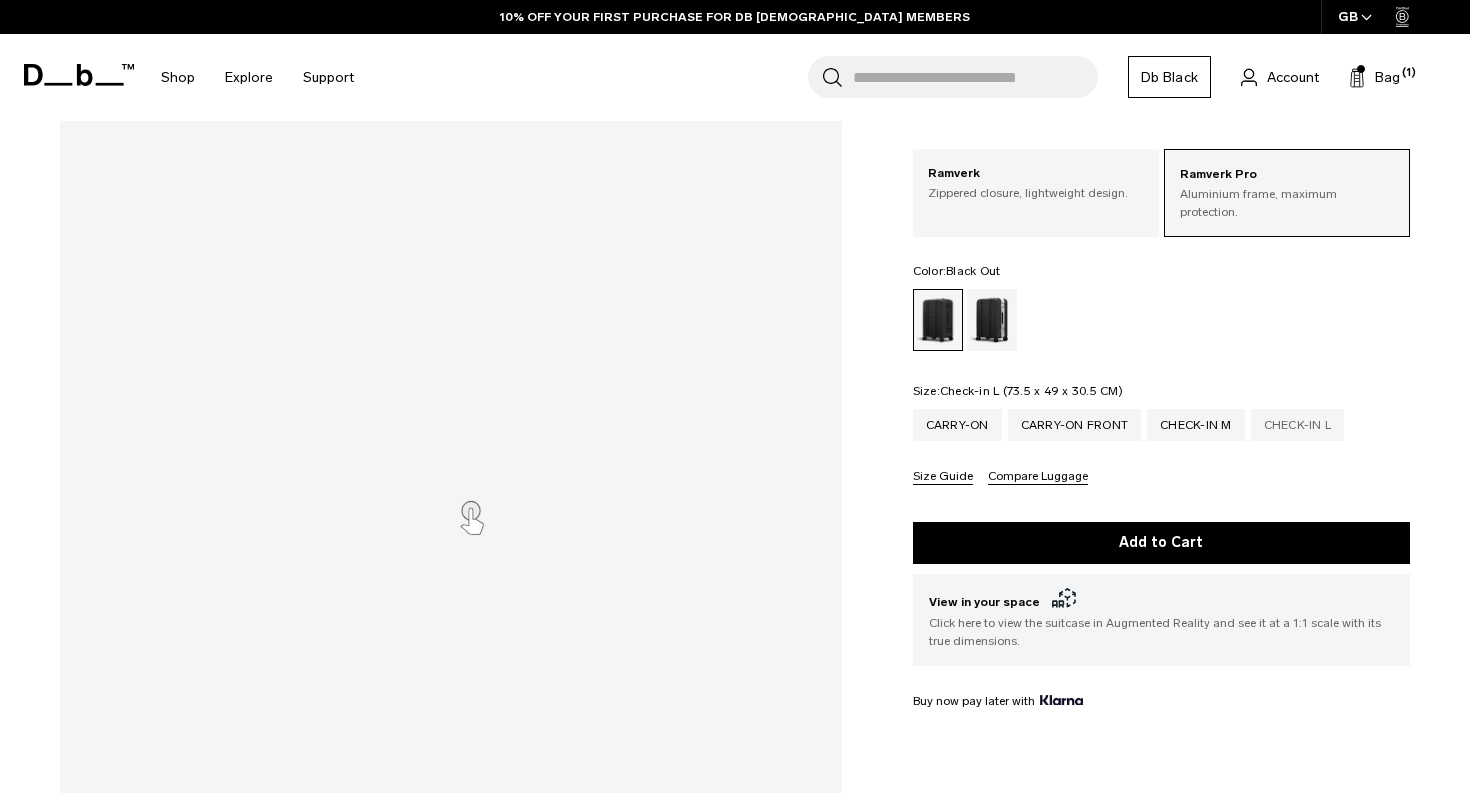 click on "Check-in L" at bounding box center (1298, 425) 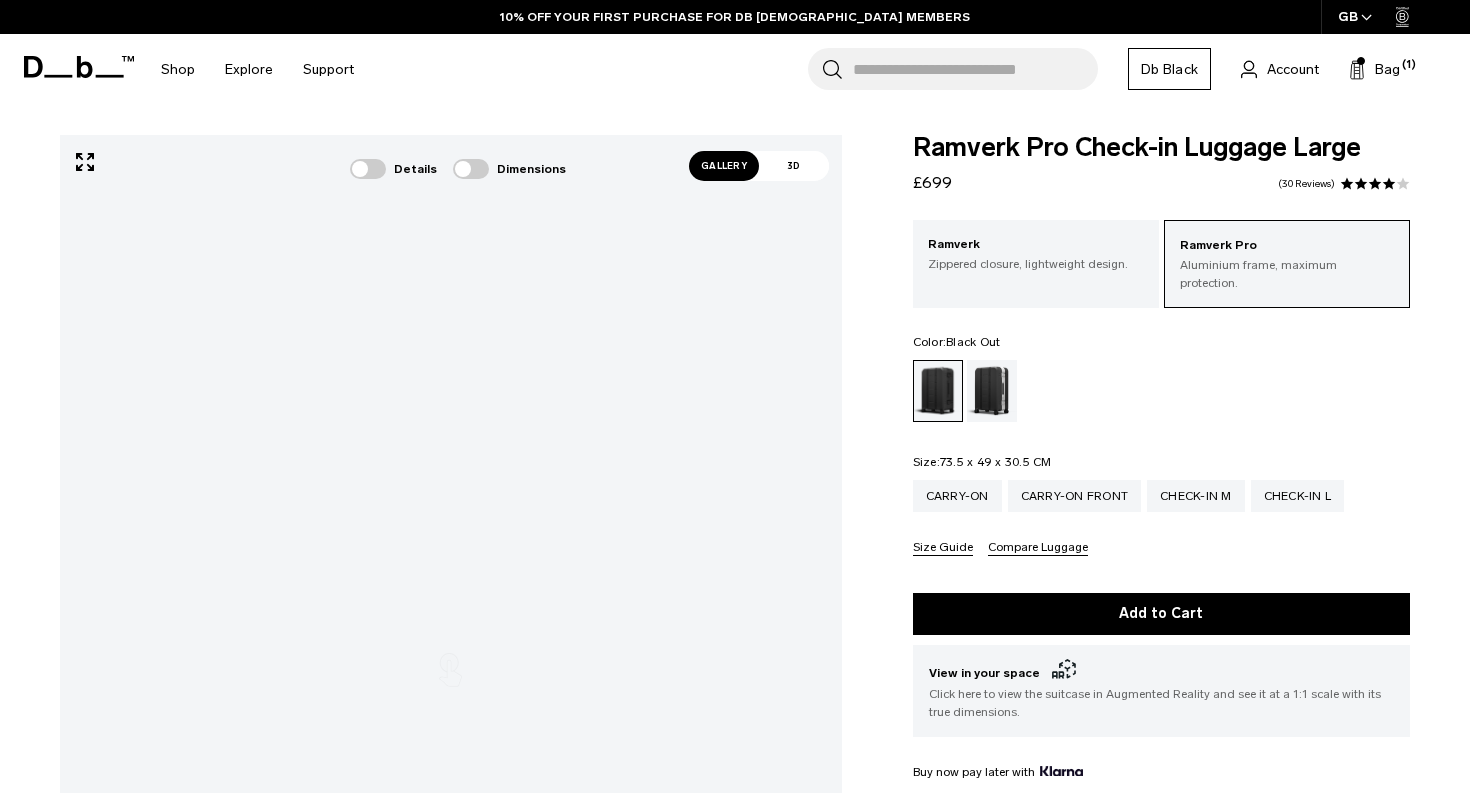 scroll, scrollTop: 150, scrollLeft: 0, axis: vertical 